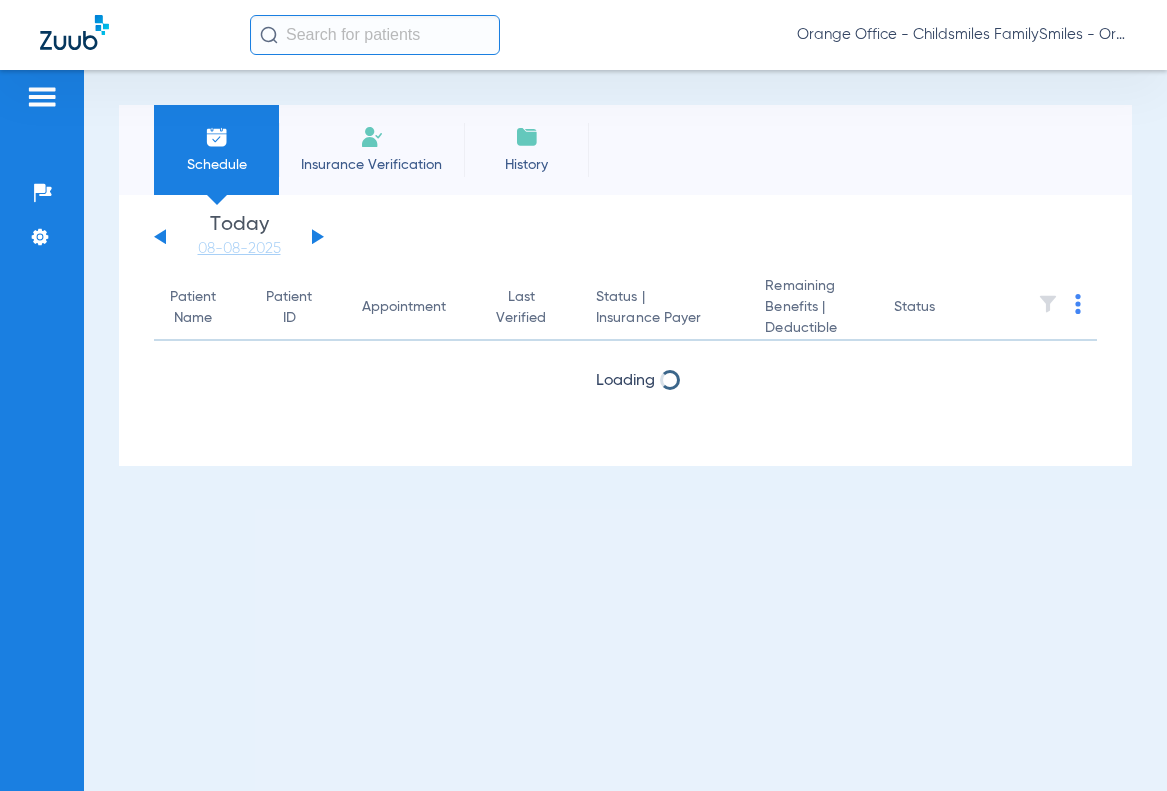 scroll, scrollTop: 0, scrollLeft: 0, axis: both 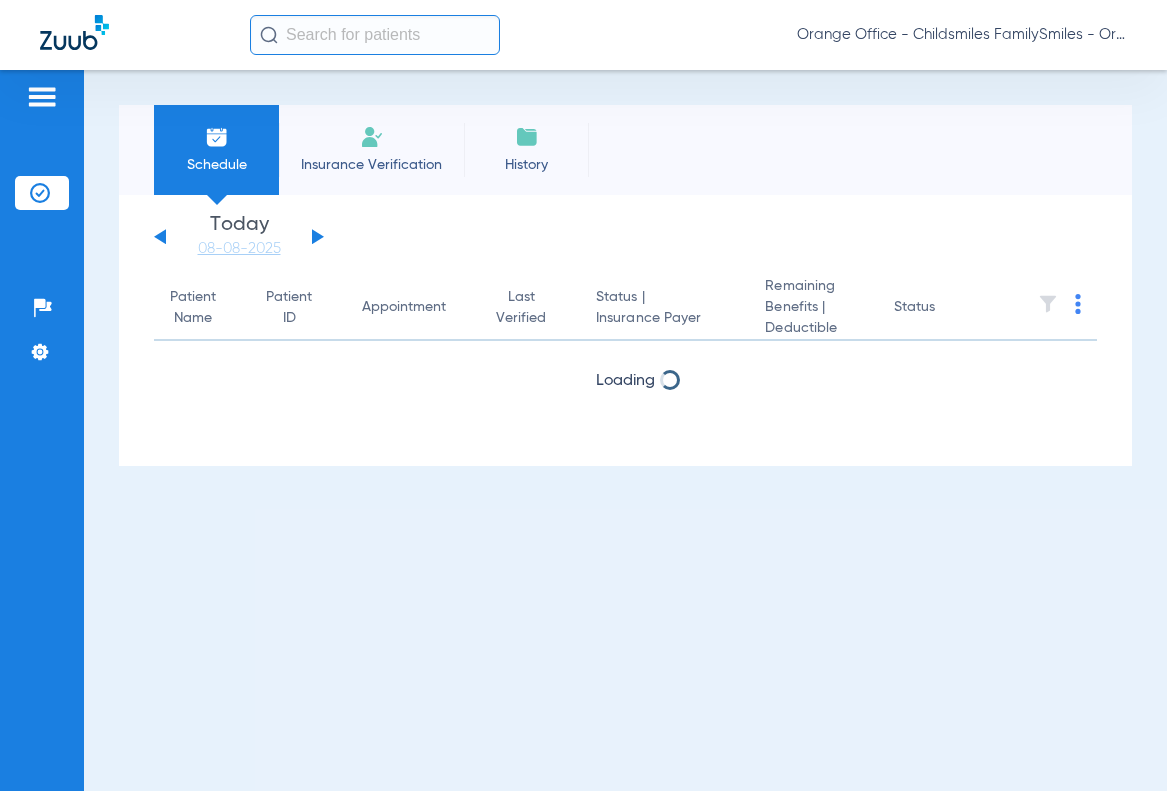 click 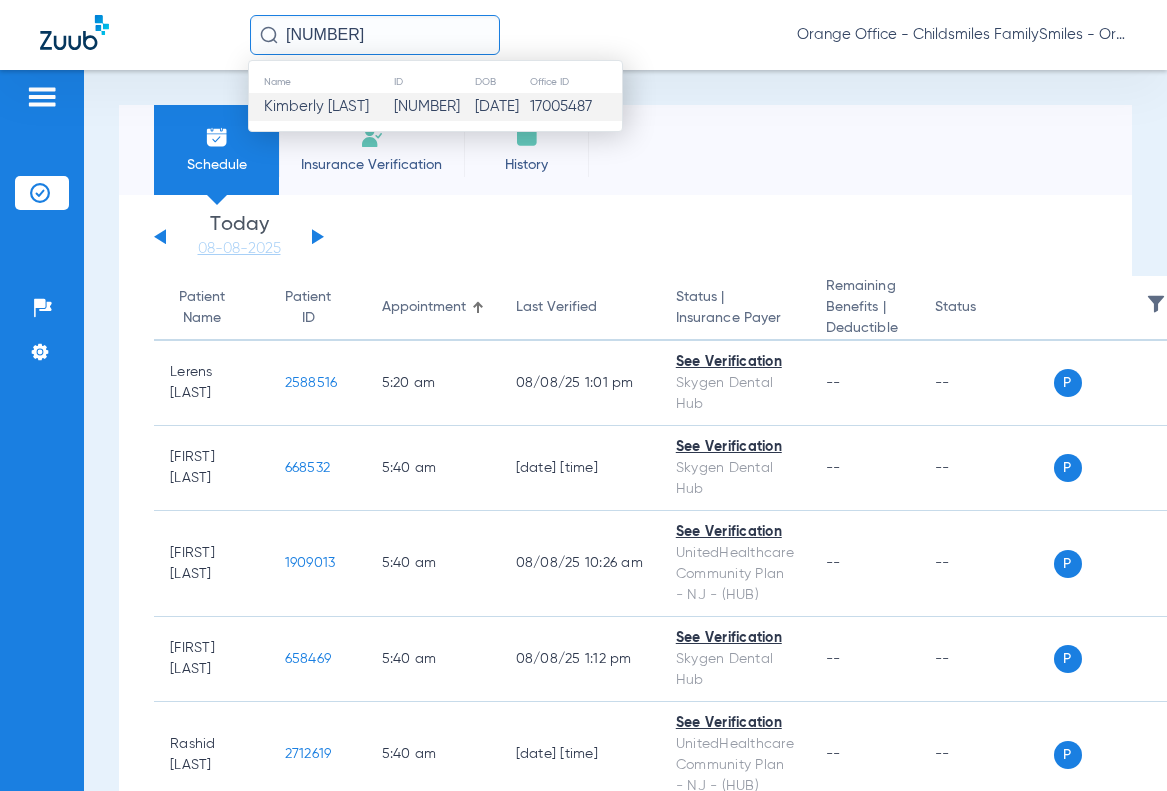 type on "[ID]" 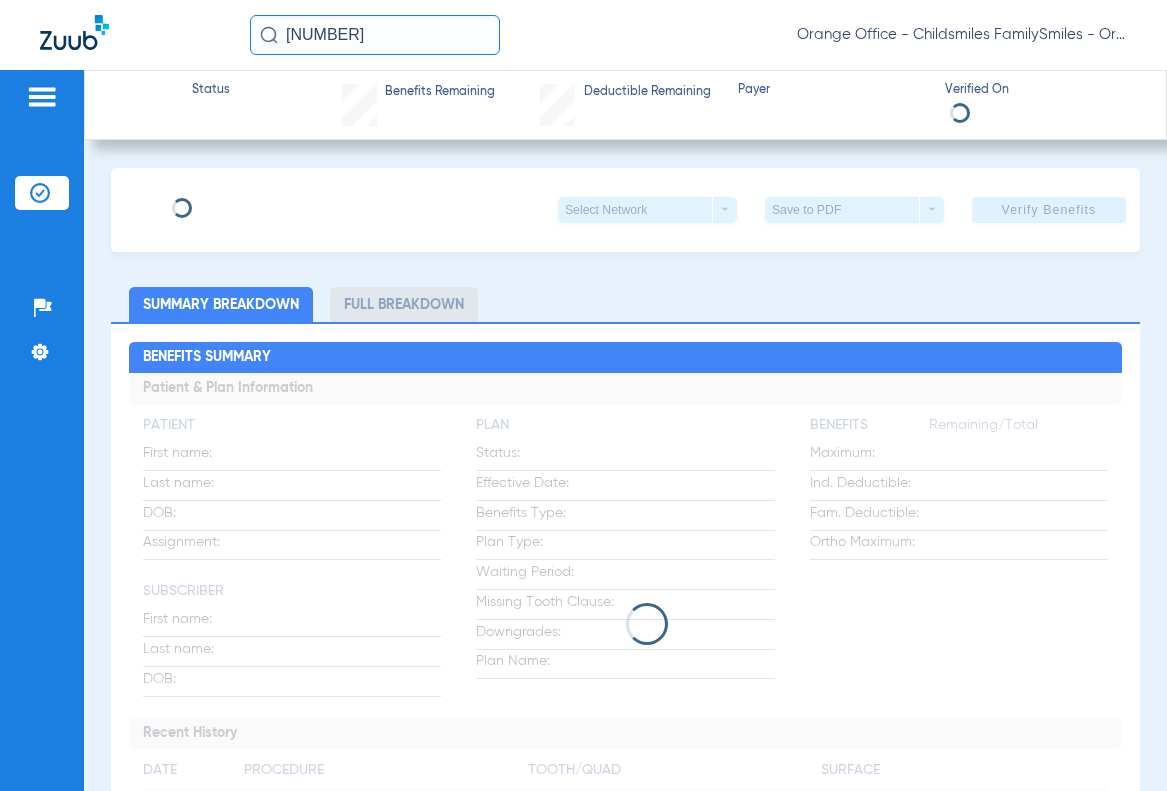 type on "[FIRST]" 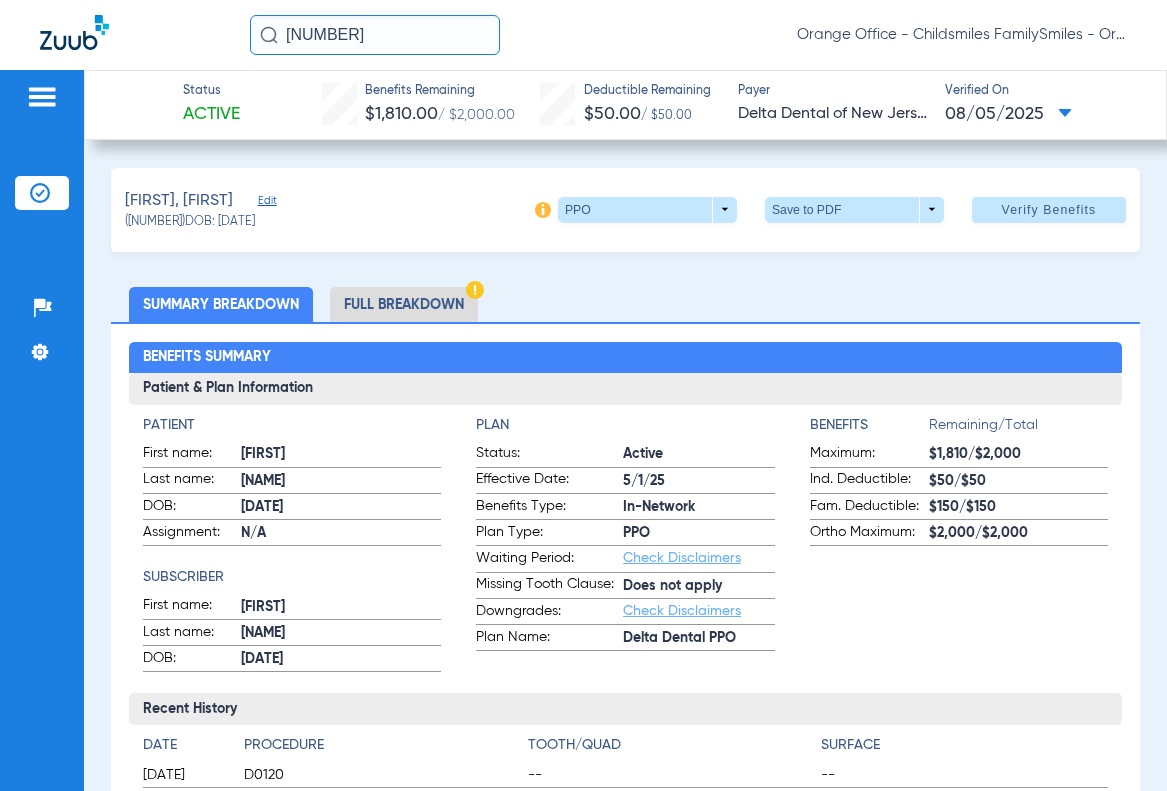 click on "Full Breakdown" 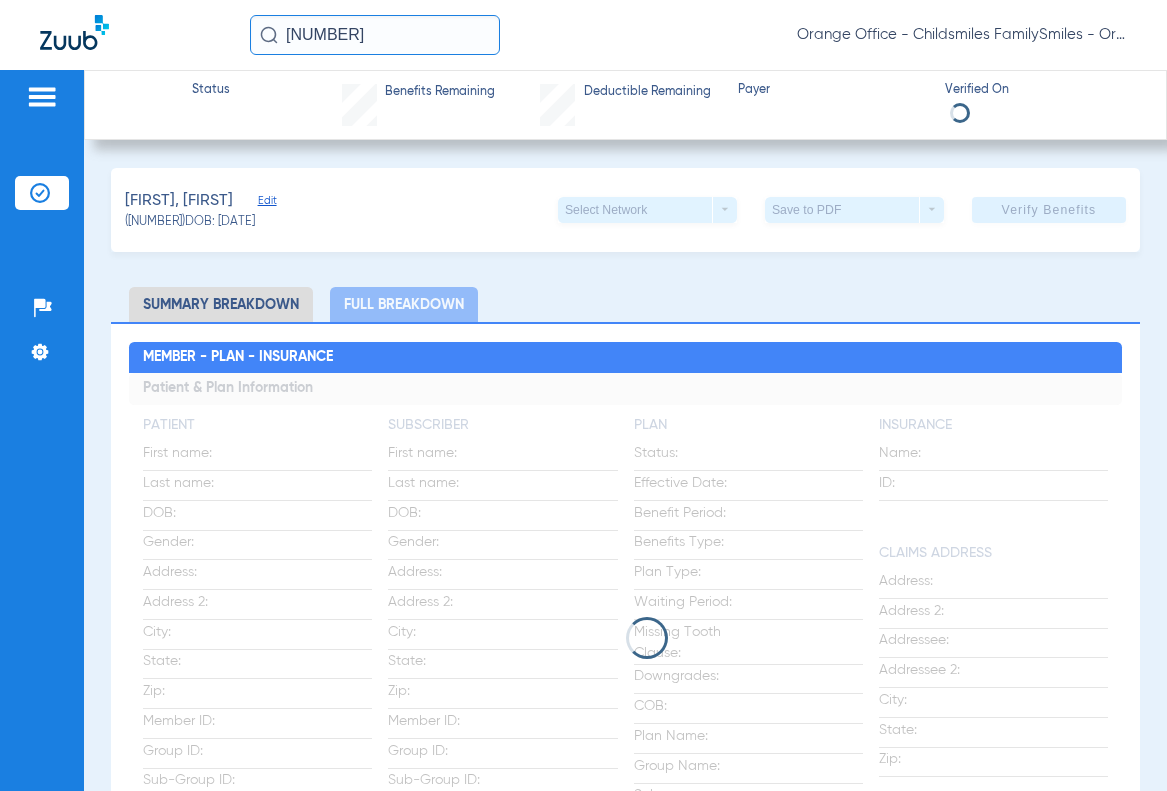 click on "Edit" 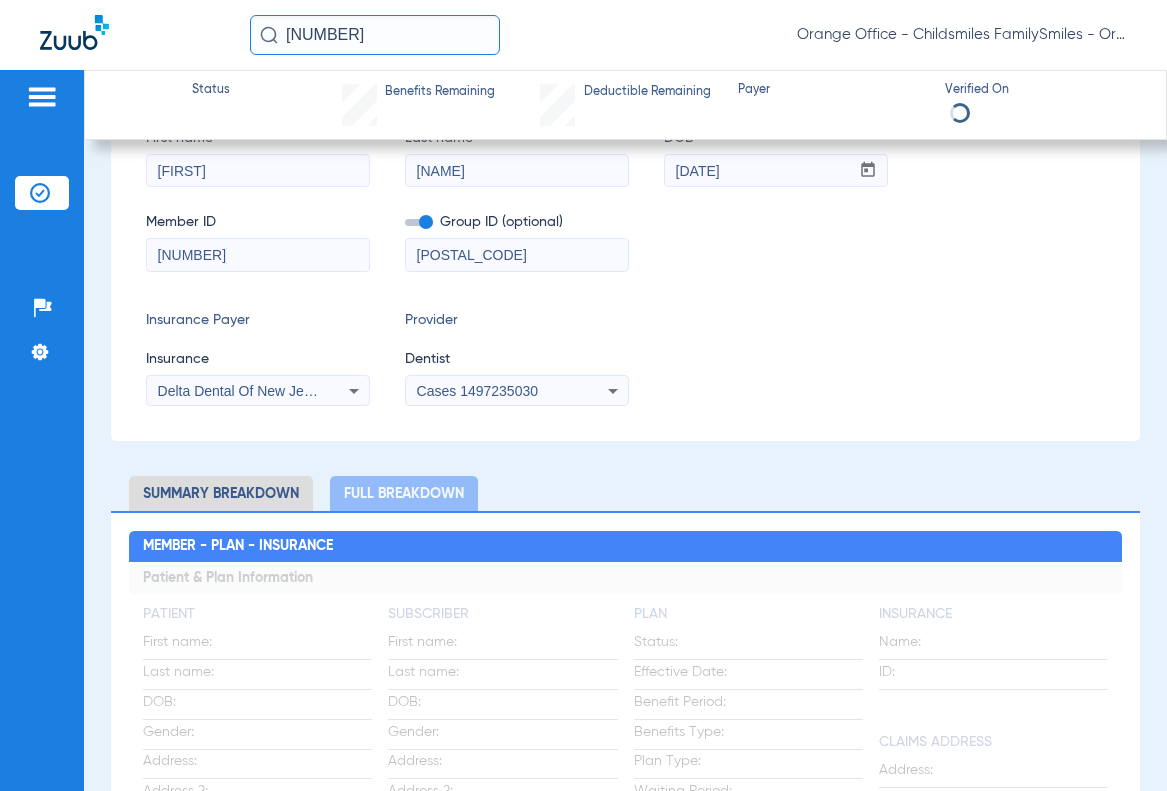 scroll, scrollTop: 200, scrollLeft: 0, axis: vertical 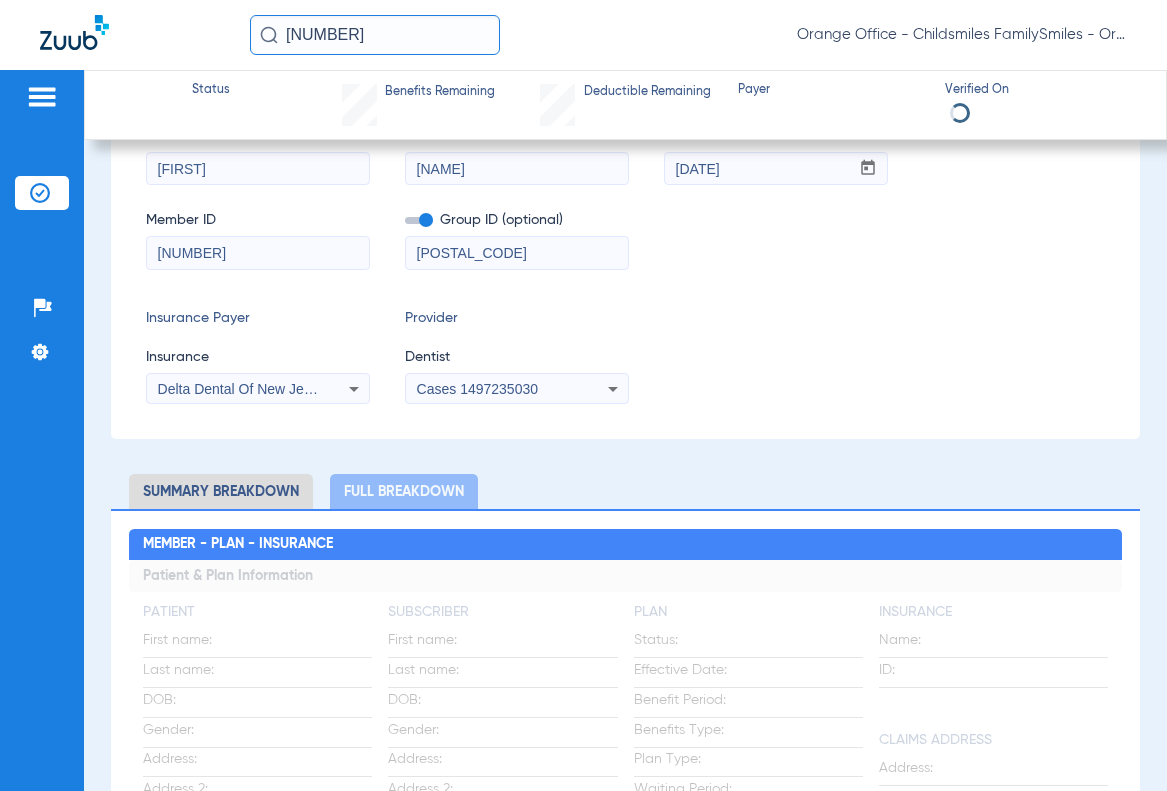 click on "Cases  1497235030" at bounding box center [477, 389] 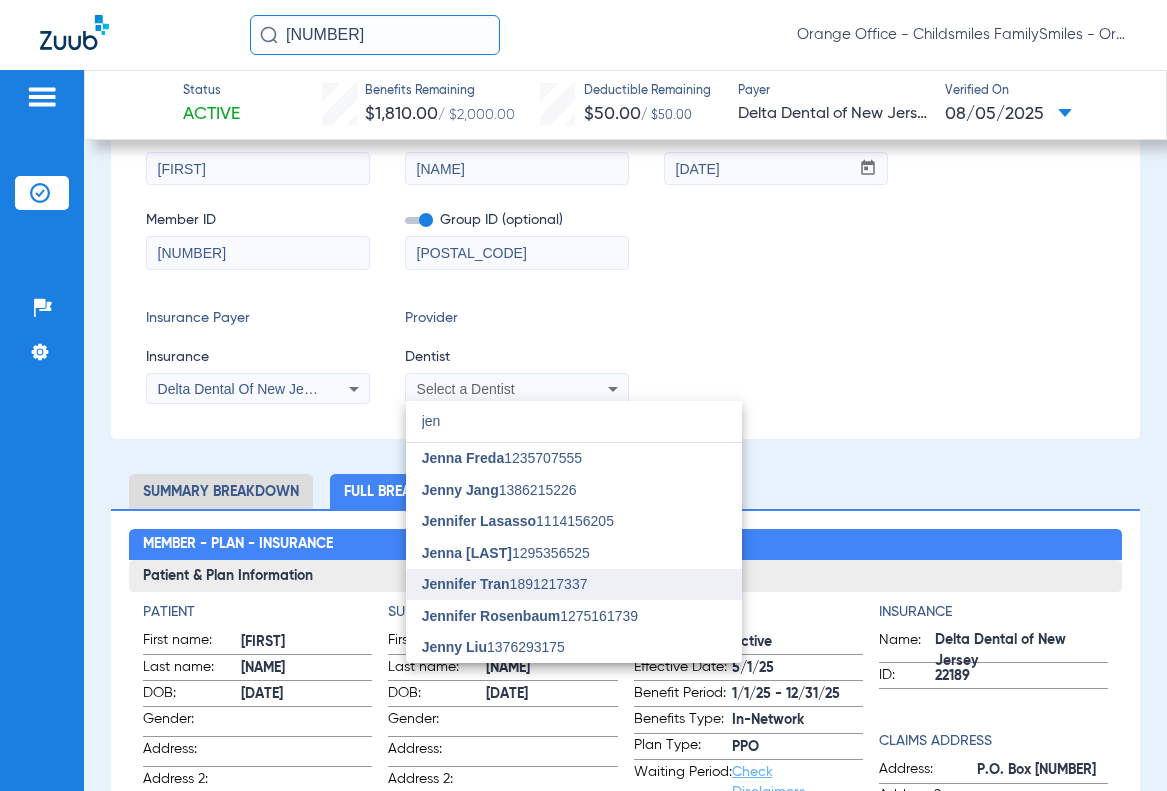 type on "jen" 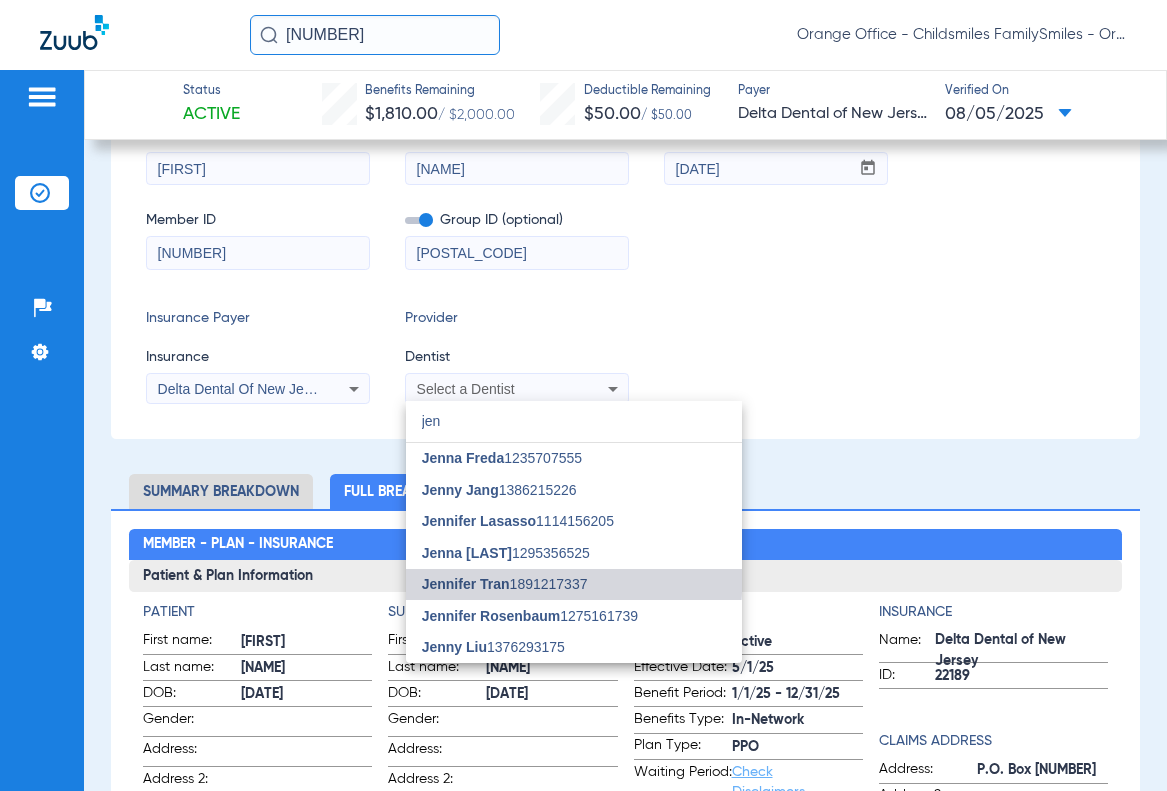click on "Jennifer Tran   1891217337" at bounding box center [574, 585] 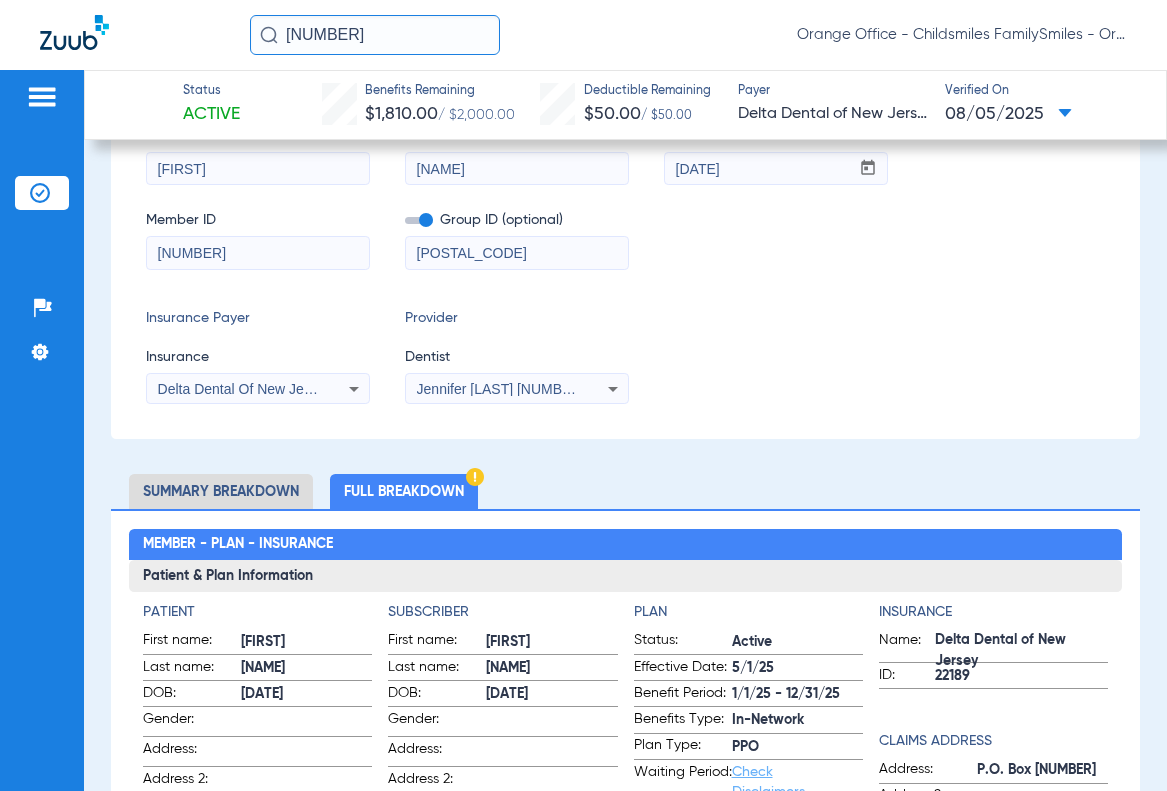 scroll, scrollTop: 0, scrollLeft: 0, axis: both 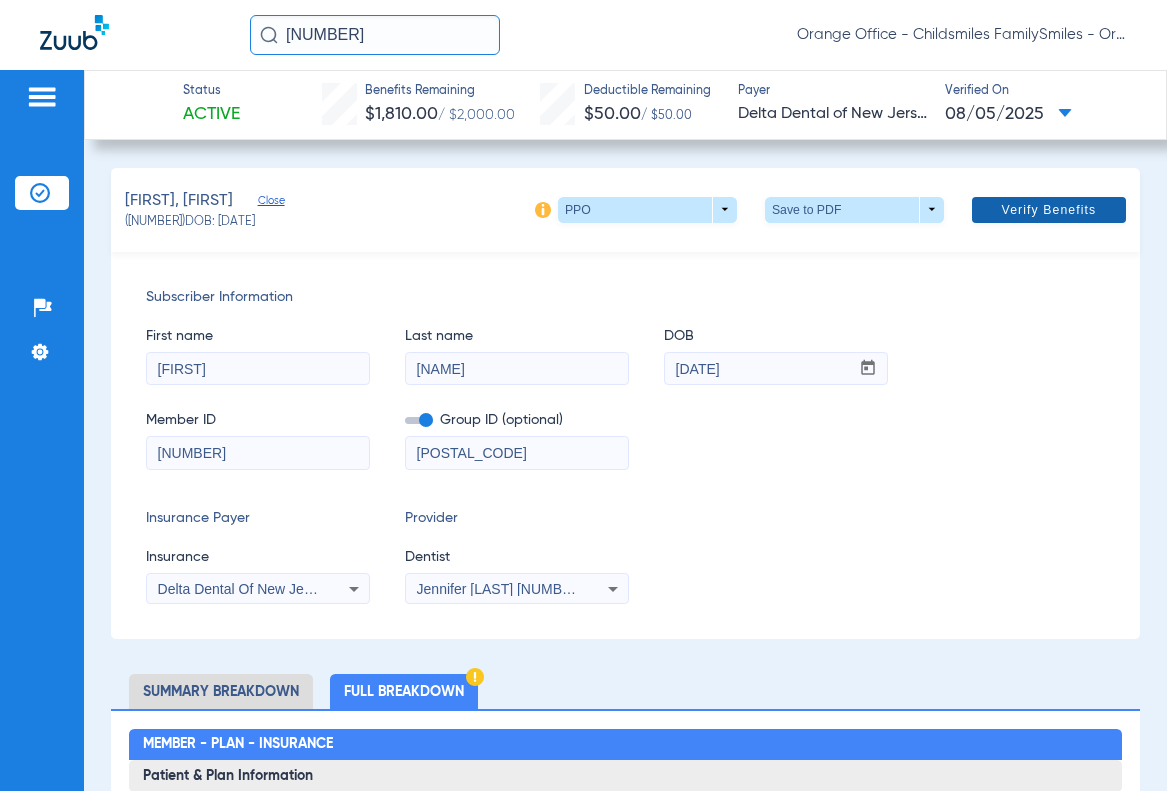 click 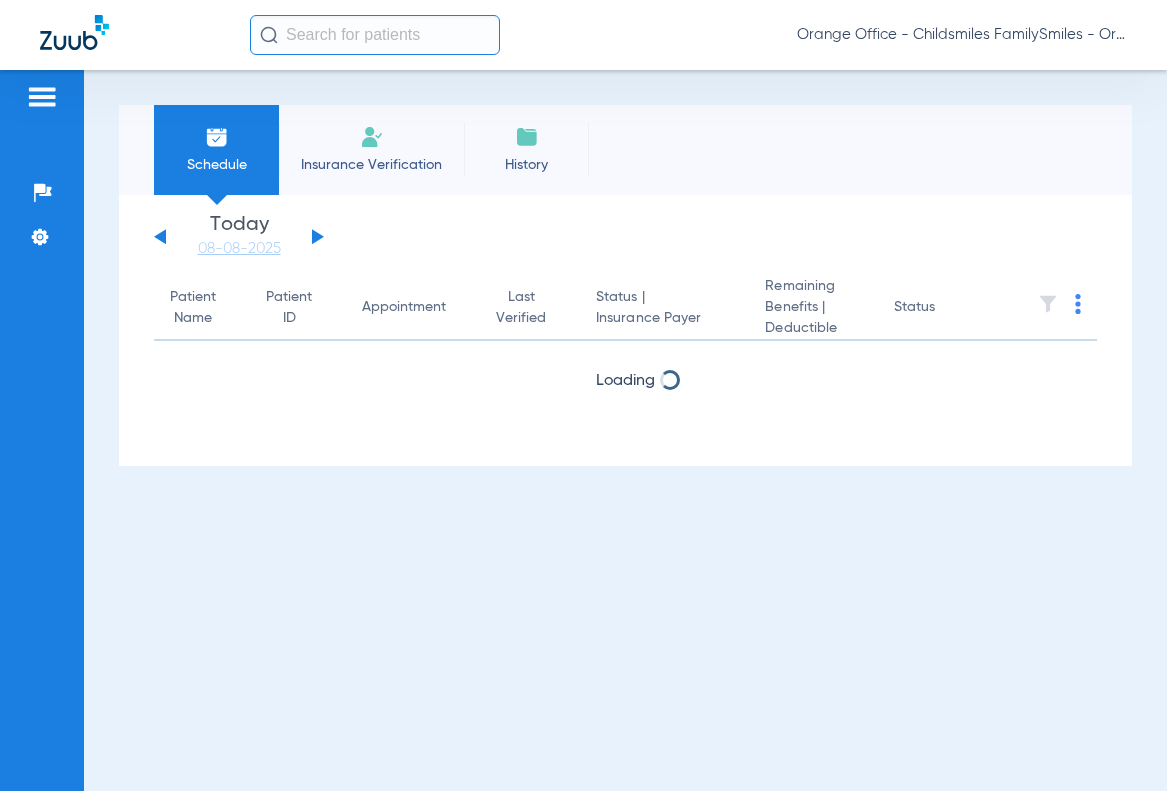 scroll, scrollTop: 0, scrollLeft: 0, axis: both 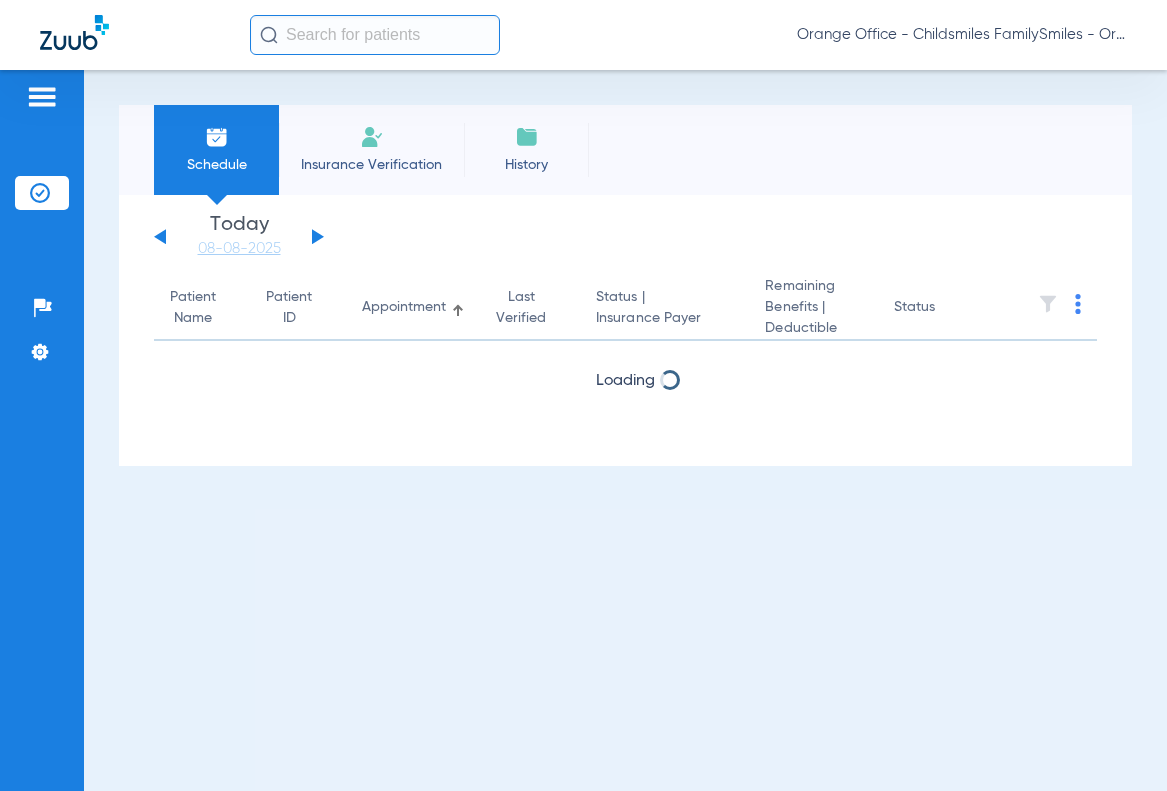click 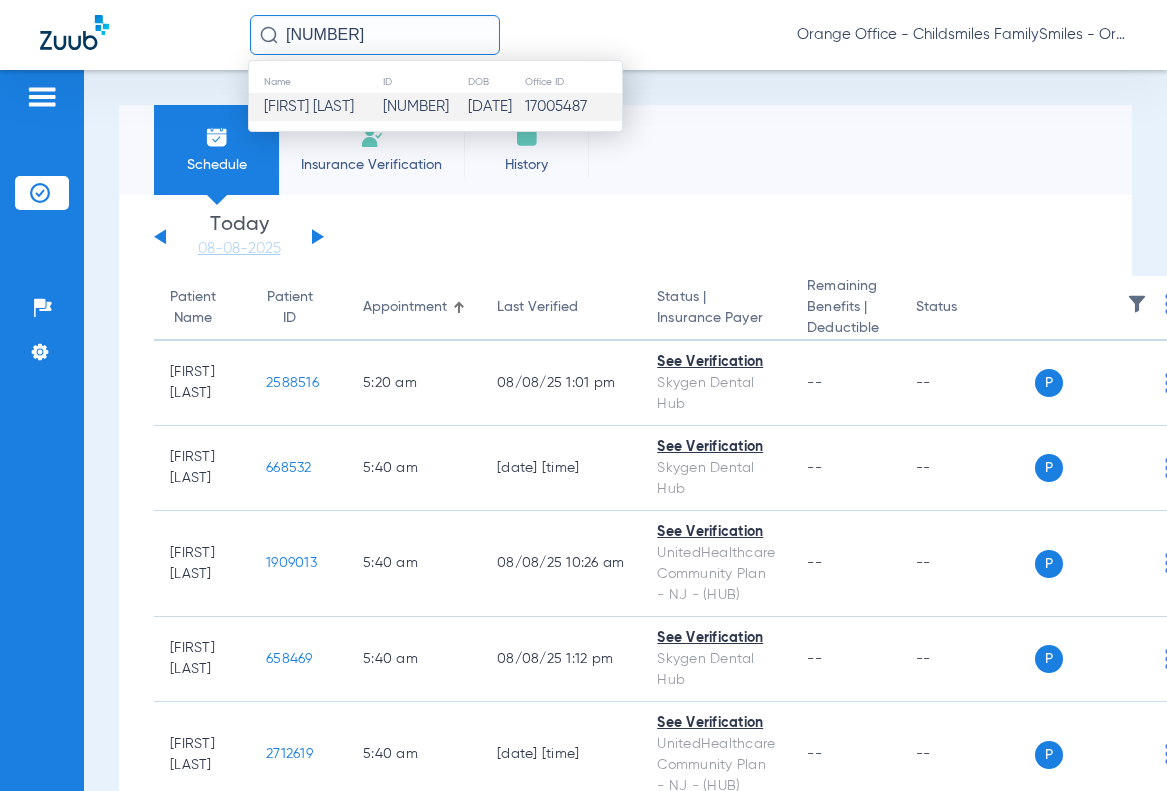 type on "[NUMBER]" 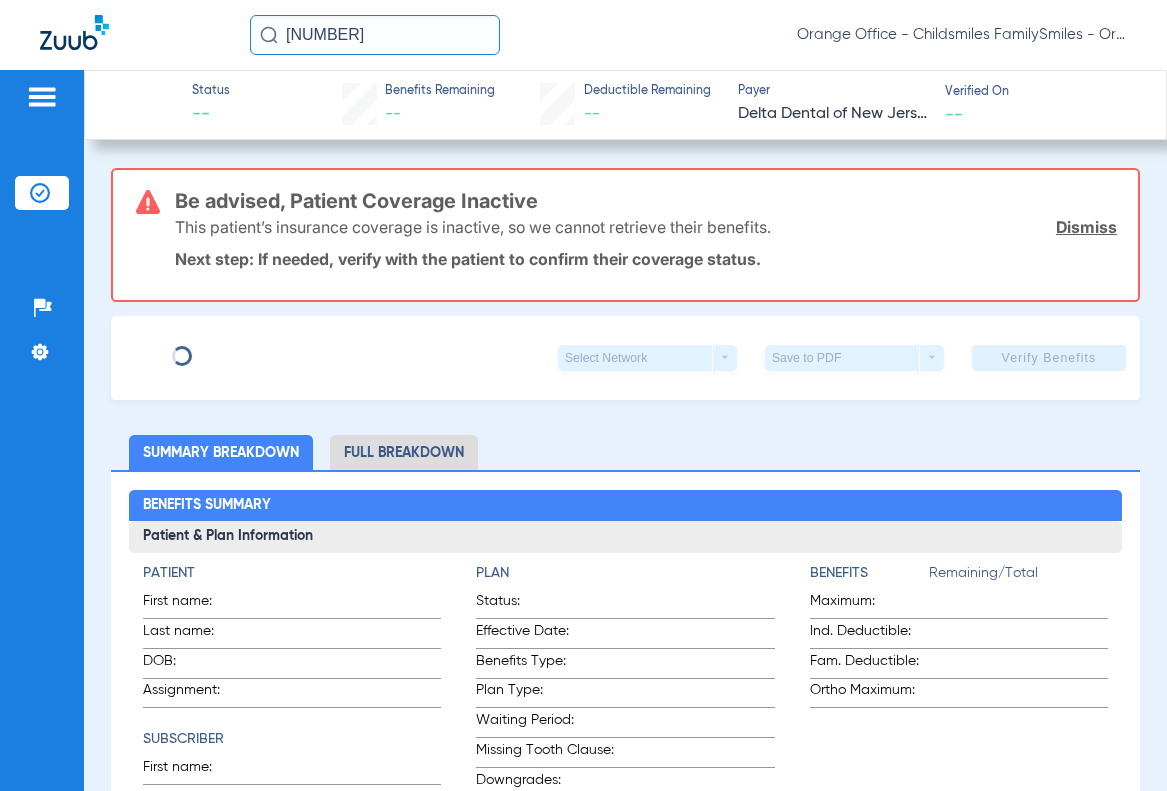 type on "PHILICITY" 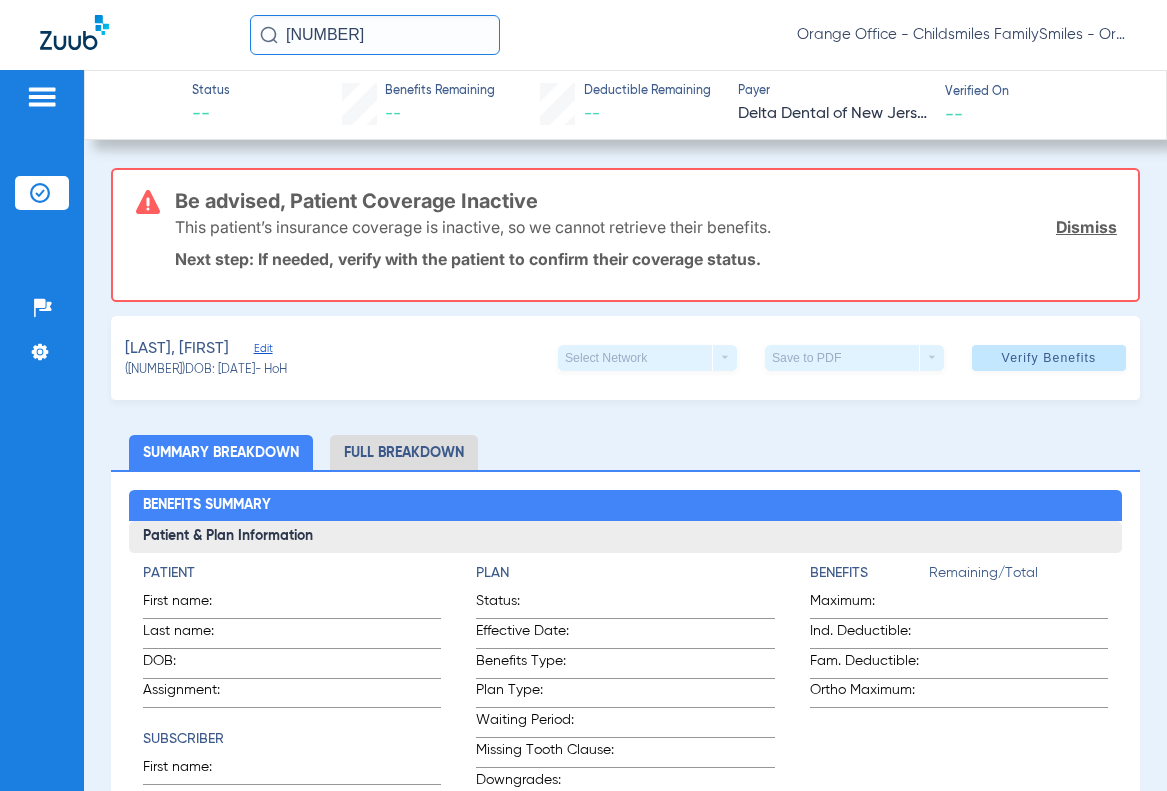 click on "Edit" 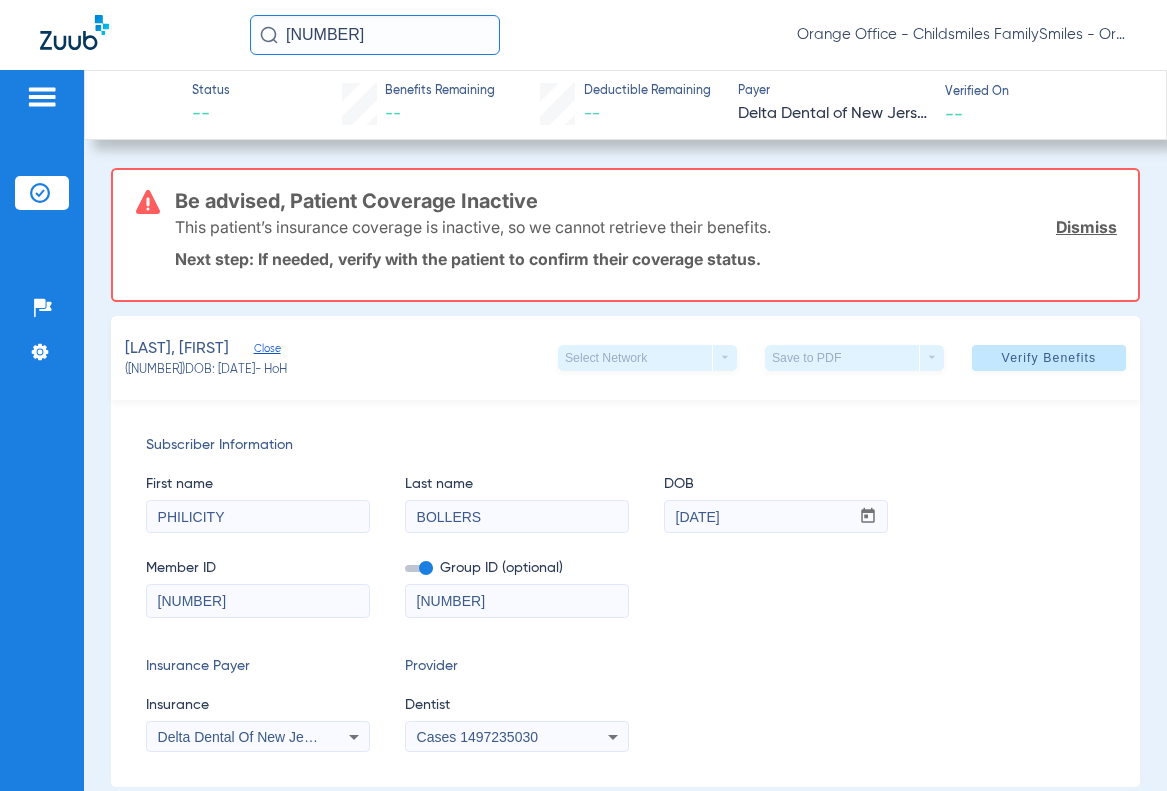 drag, startPoint x: 174, startPoint y: 196, endPoint x: 783, endPoint y: 229, distance: 609.89343 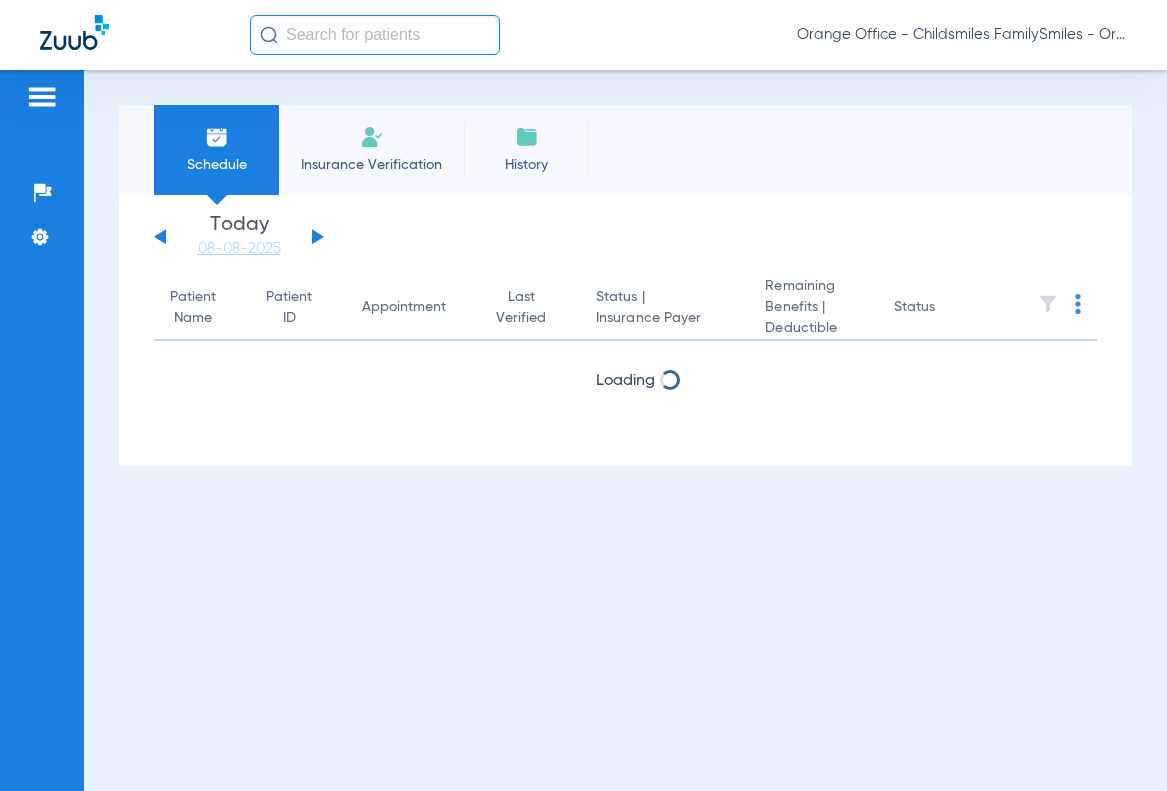 scroll, scrollTop: 0, scrollLeft: 0, axis: both 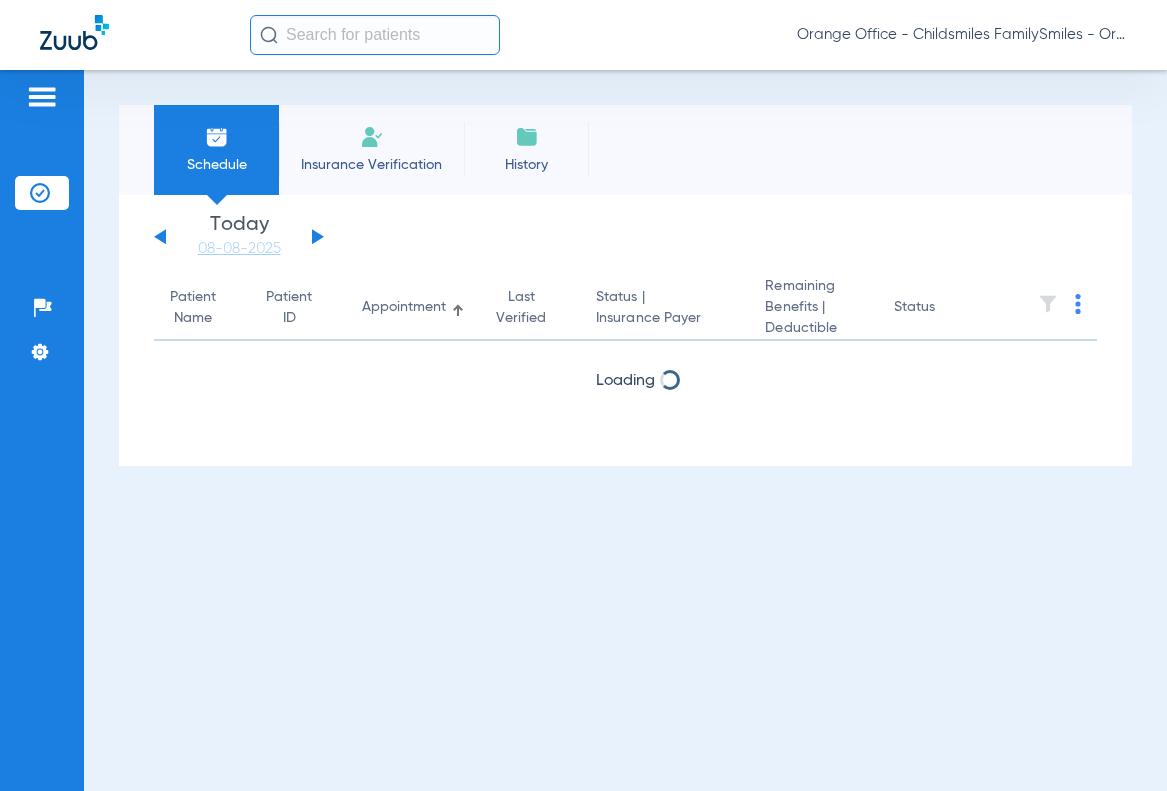 click 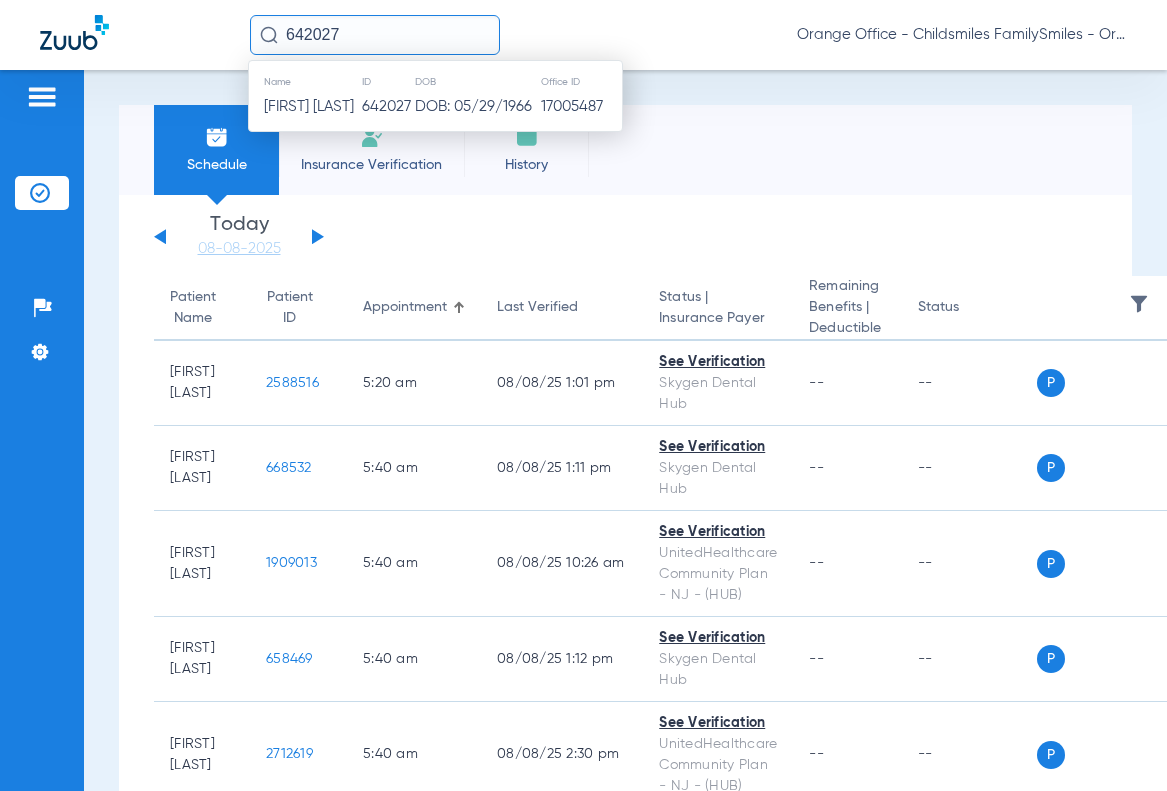 type on "642027" 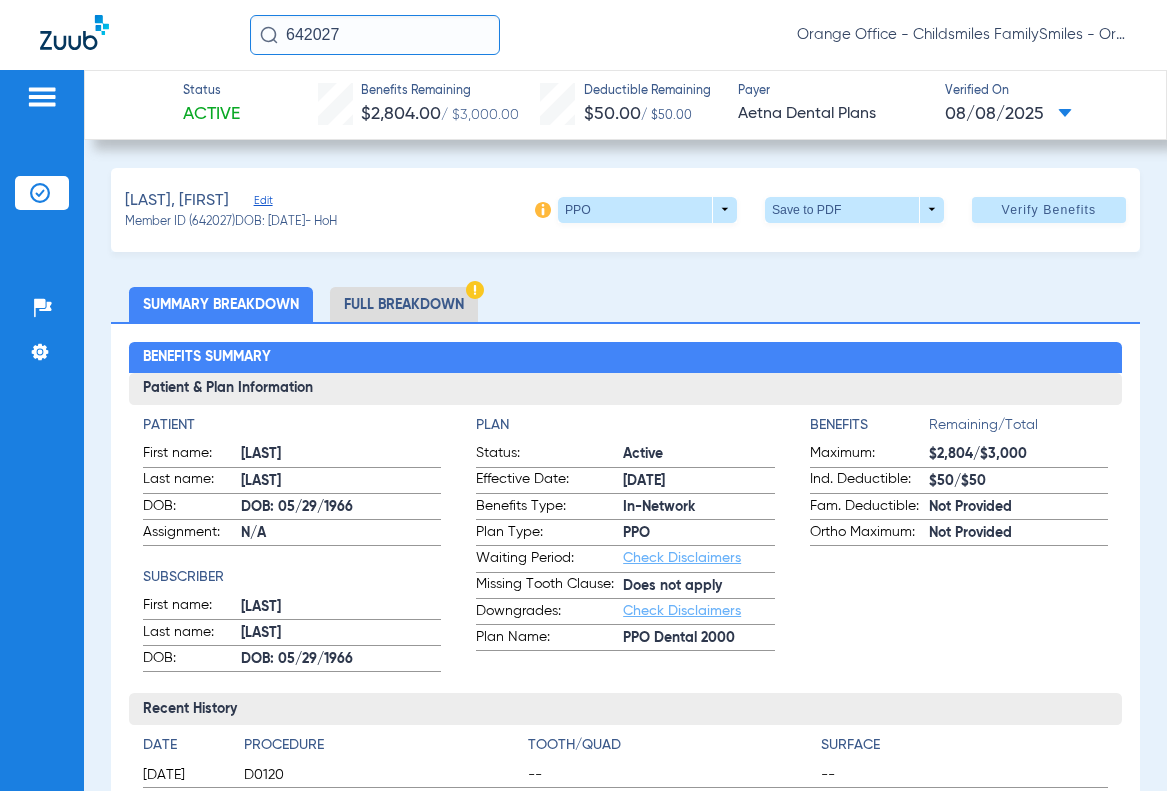 click on "Full Breakdown" 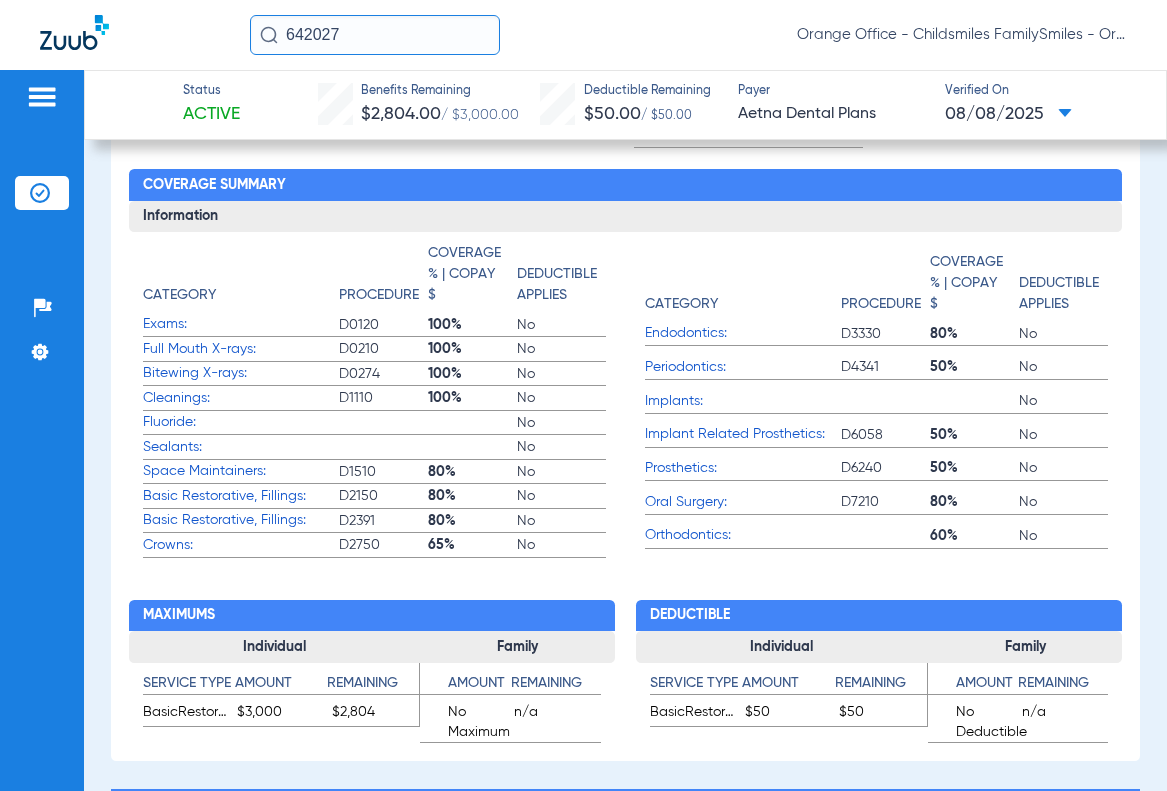 scroll, scrollTop: 800, scrollLeft: 0, axis: vertical 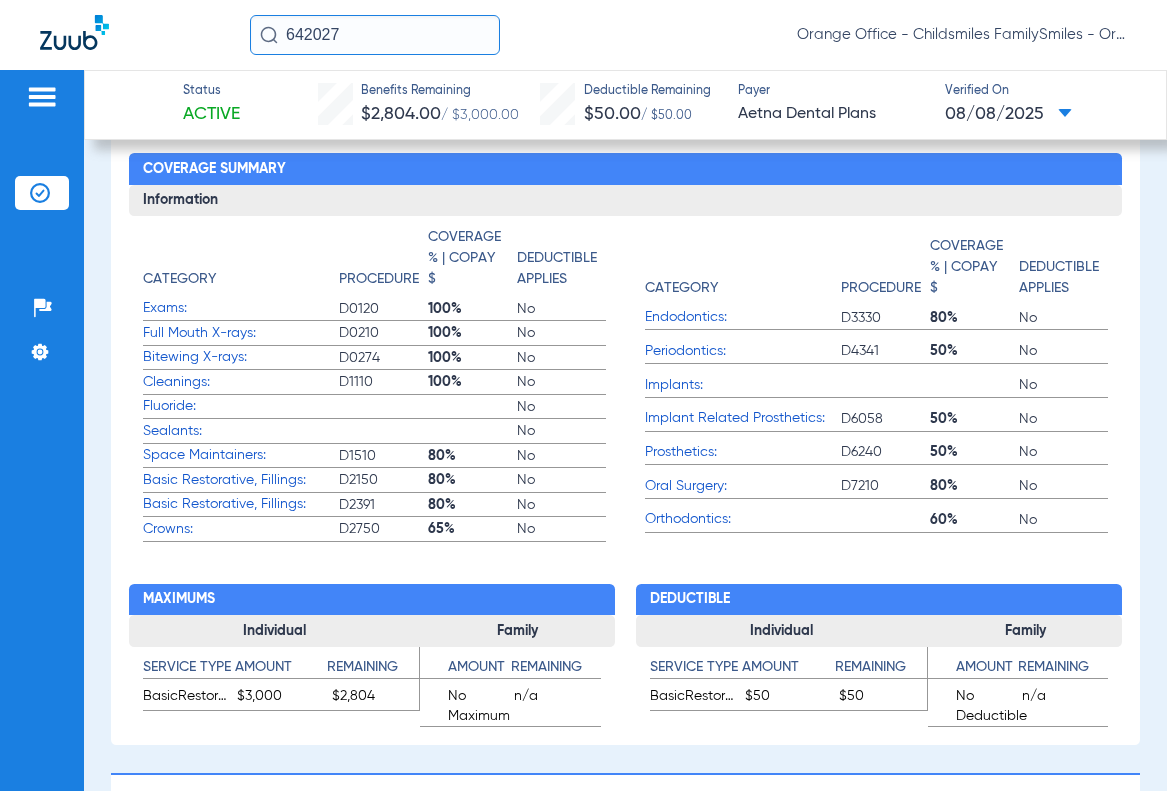 click on "642027" 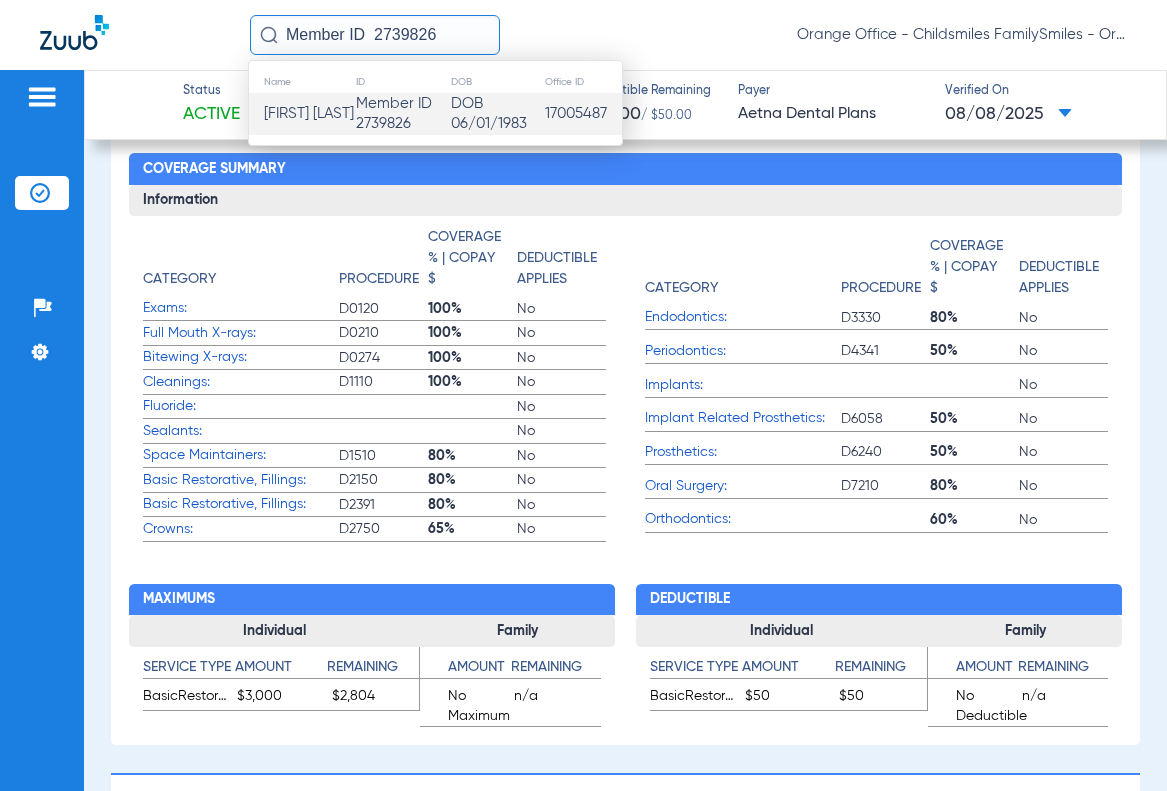 type on "2739826" 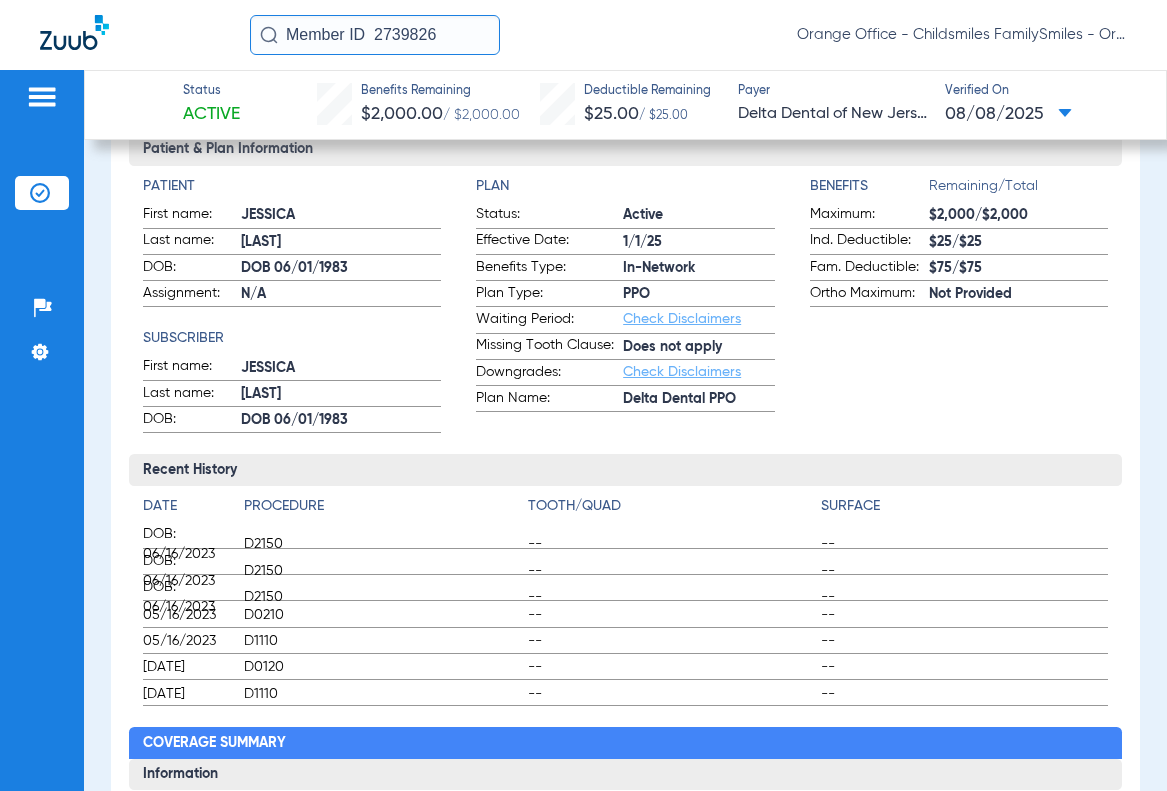 scroll, scrollTop: 130, scrollLeft: 0, axis: vertical 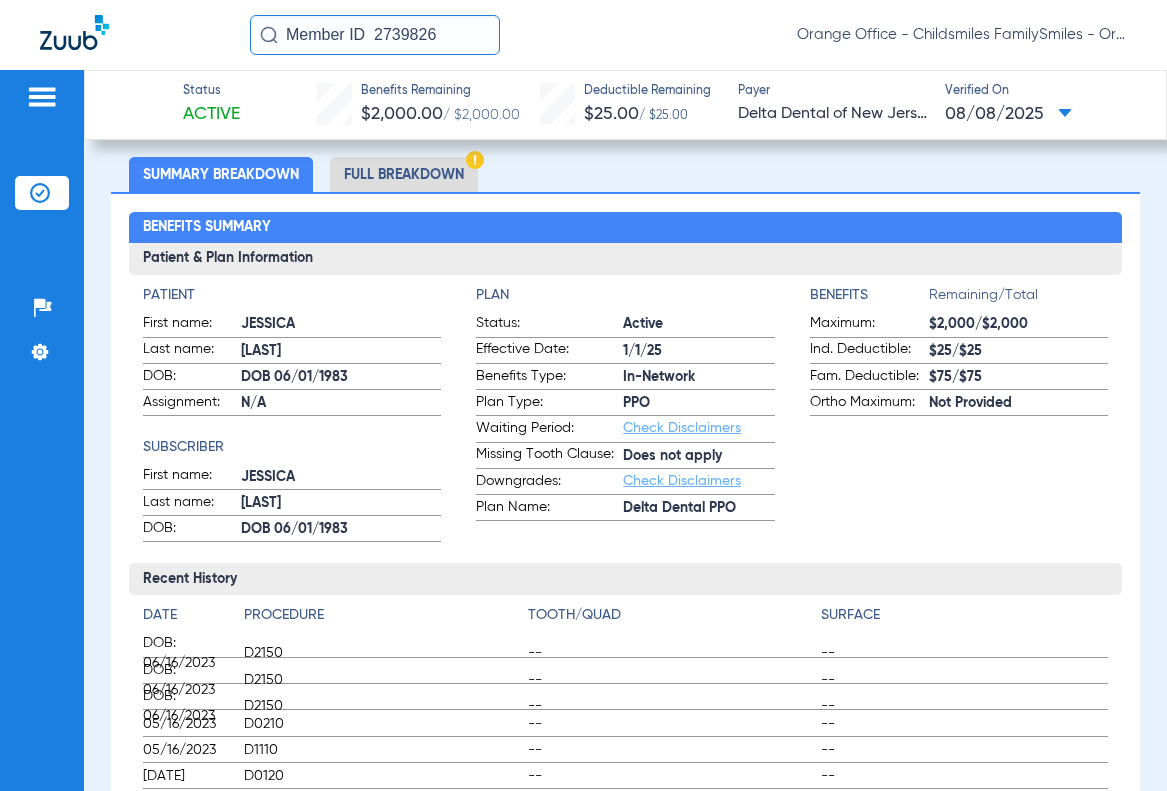 click on "Full Breakdown" 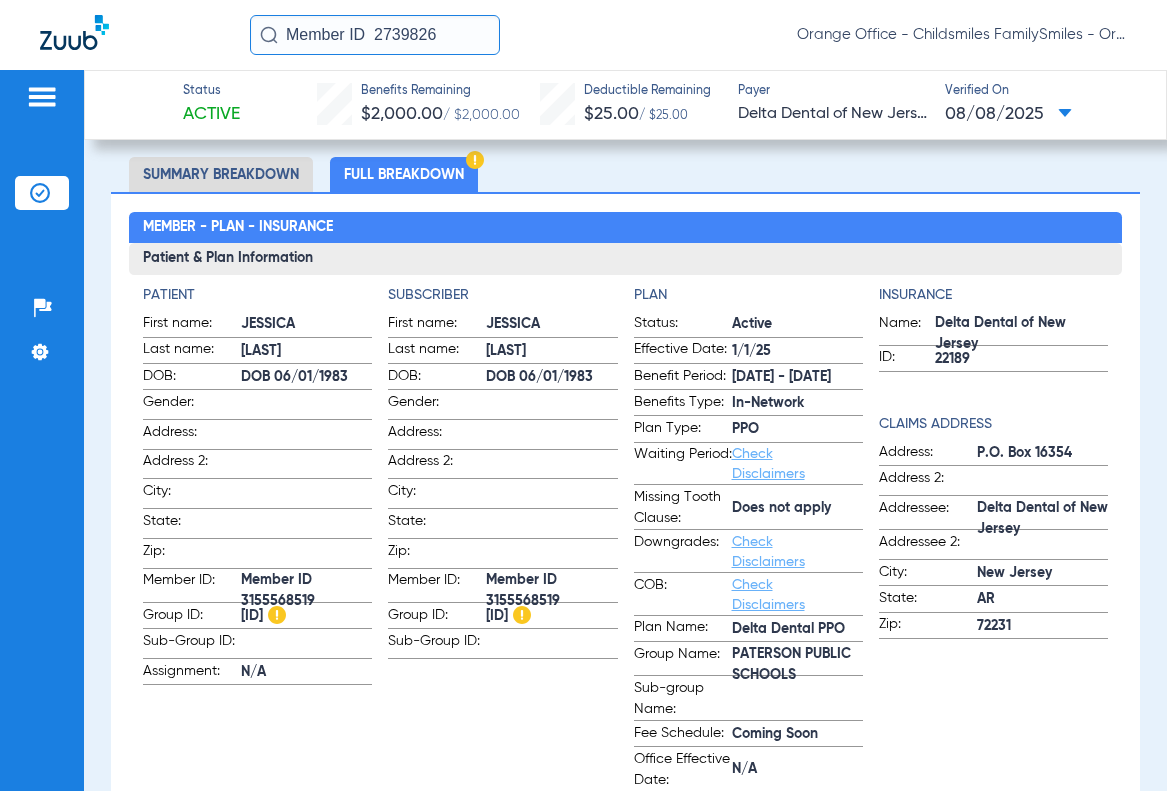 click on "2739826" 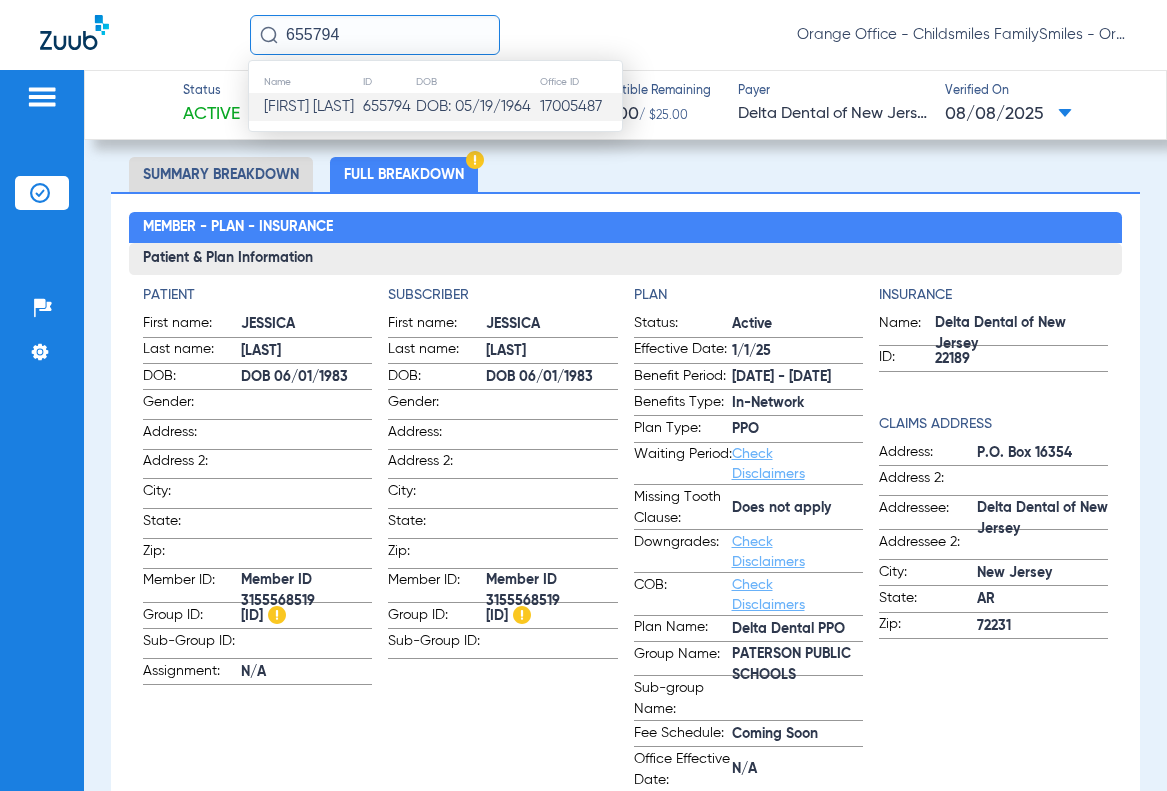 type on "655794" 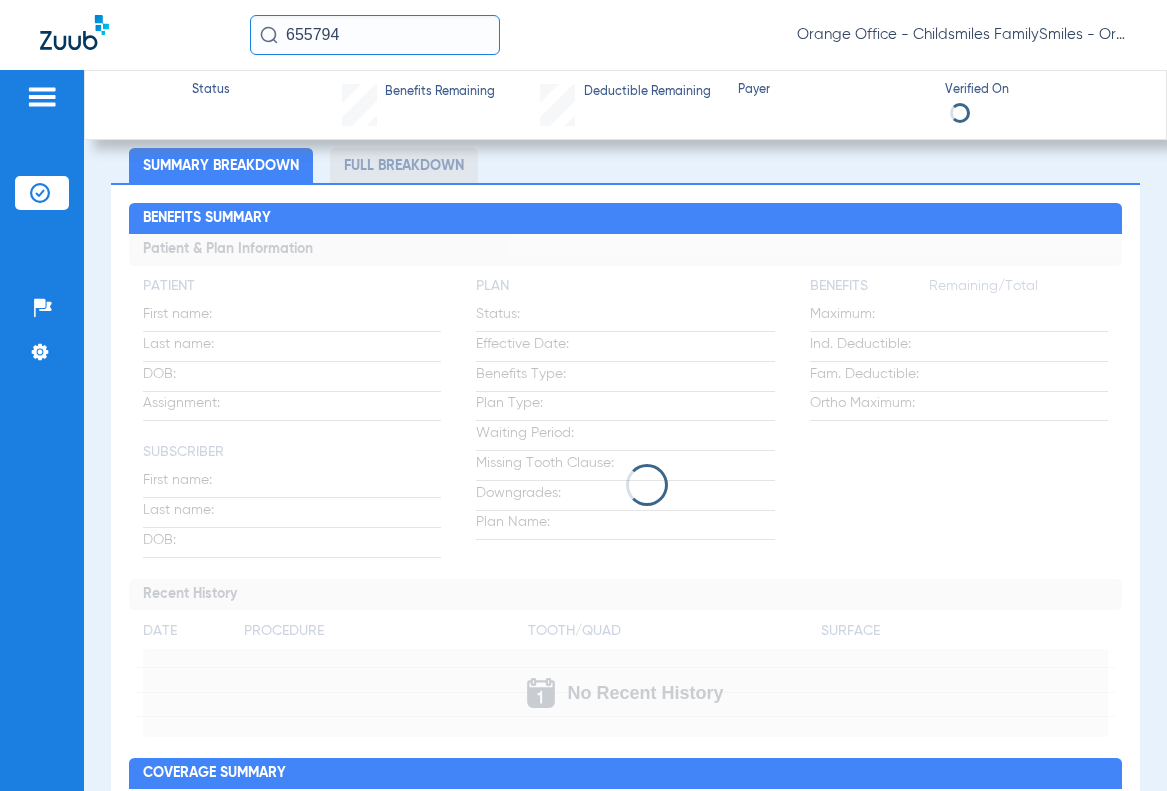scroll, scrollTop: 0, scrollLeft: 0, axis: both 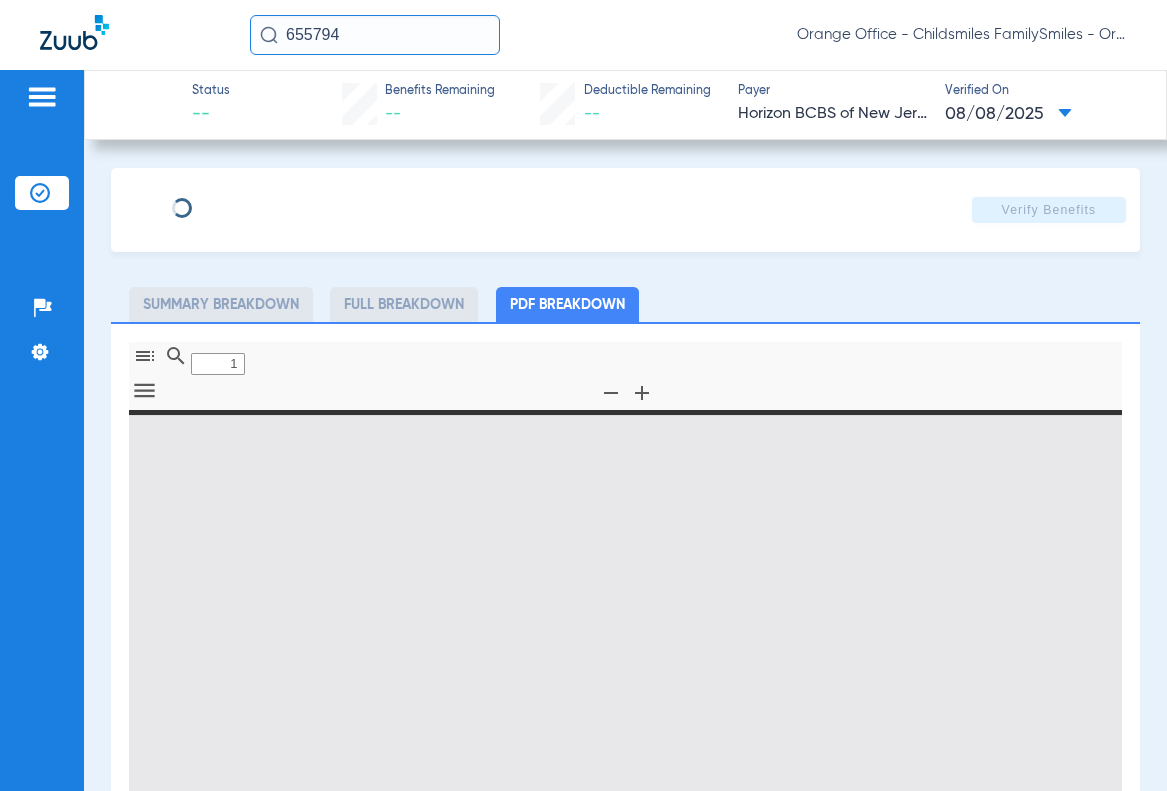 type on "0" 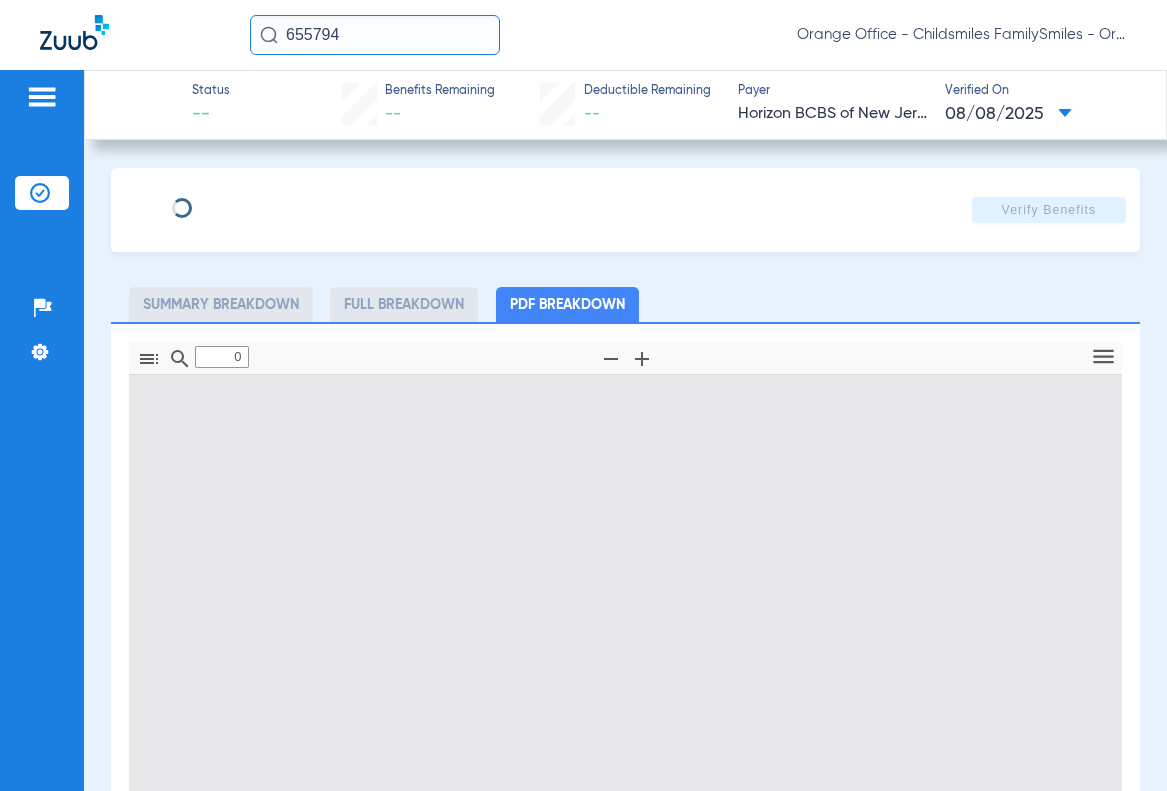 type on "1" 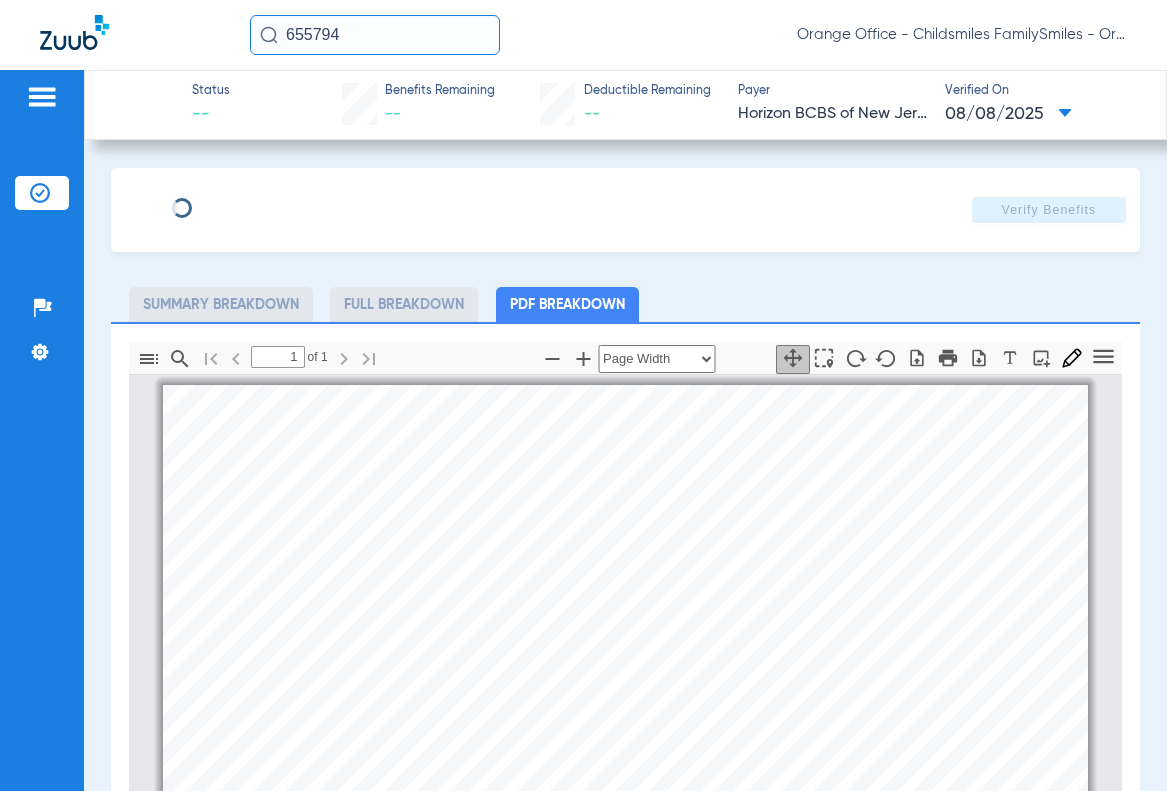 scroll, scrollTop: 10, scrollLeft: 0, axis: vertical 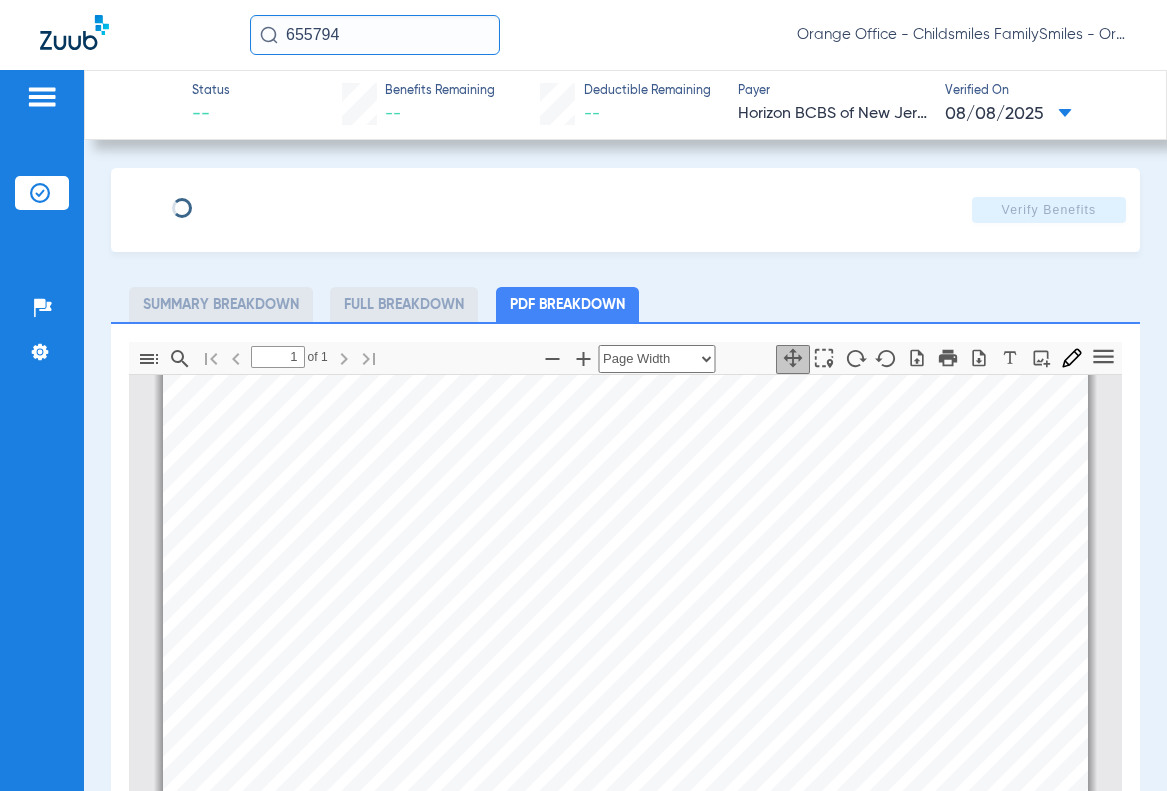 type on "JULIAN S" 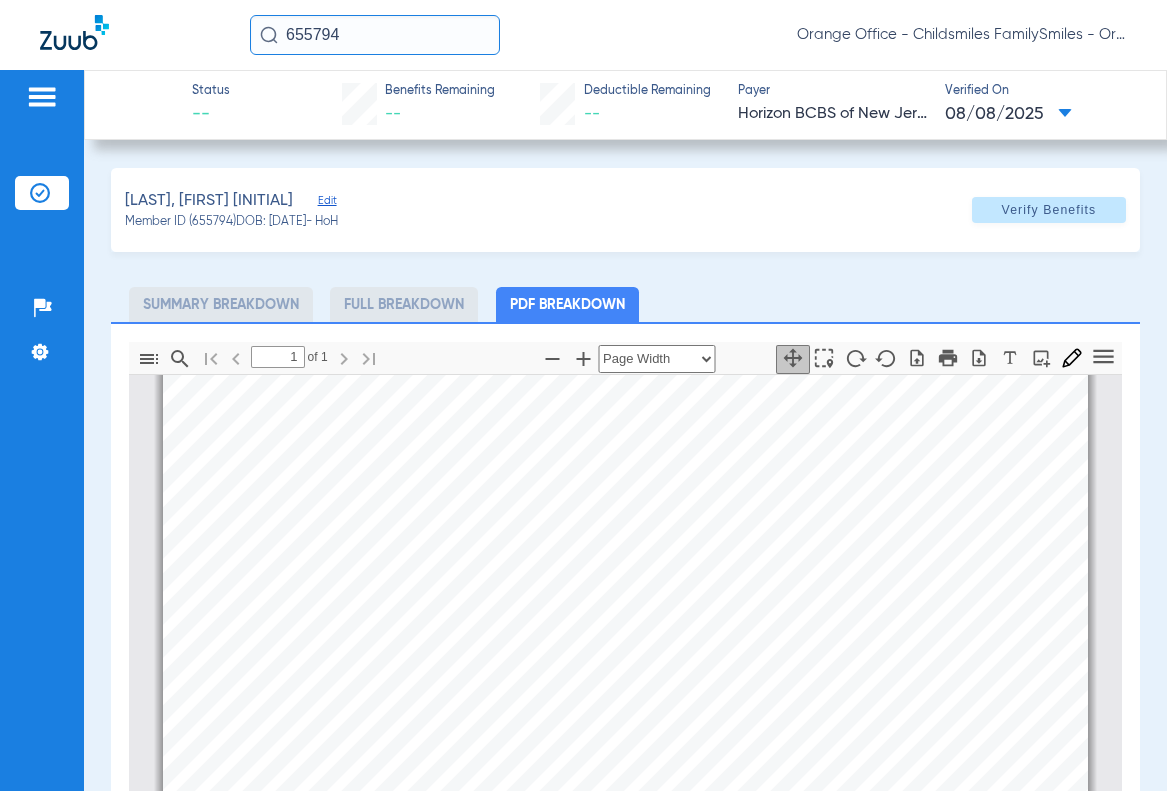 click on "Edit" 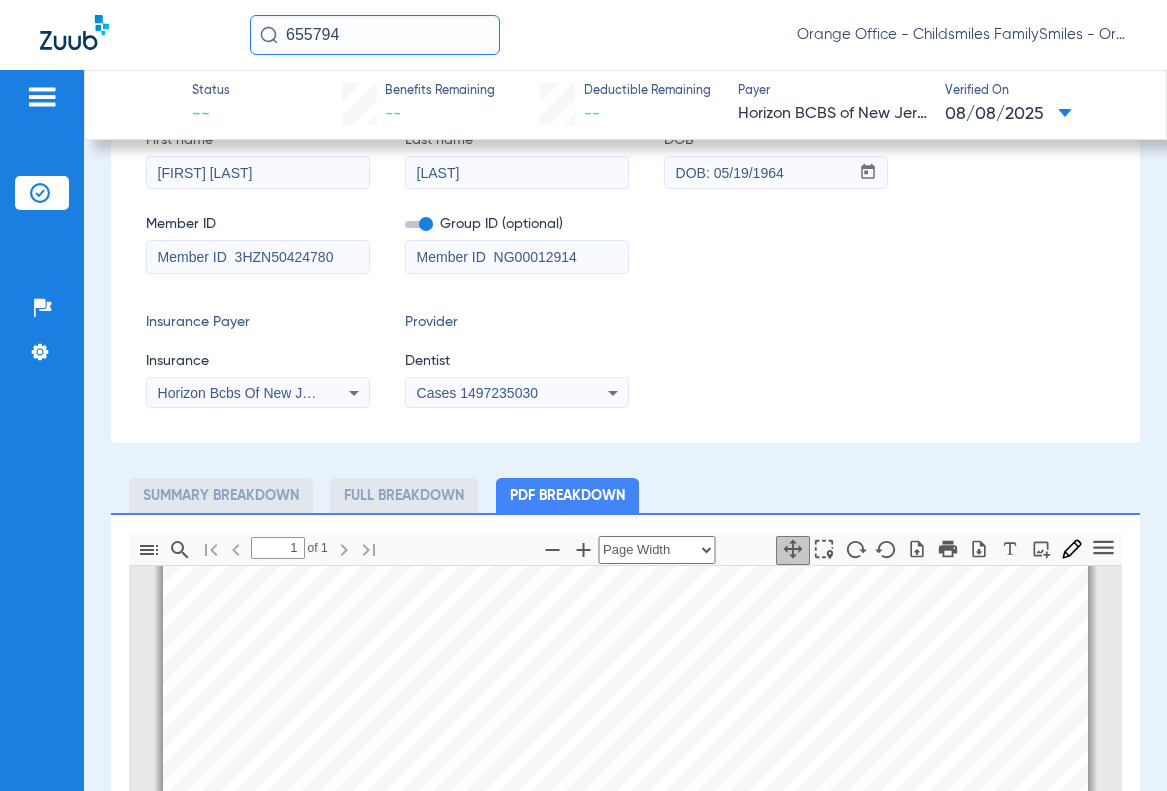 scroll, scrollTop: 200, scrollLeft: 0, axis: vertical 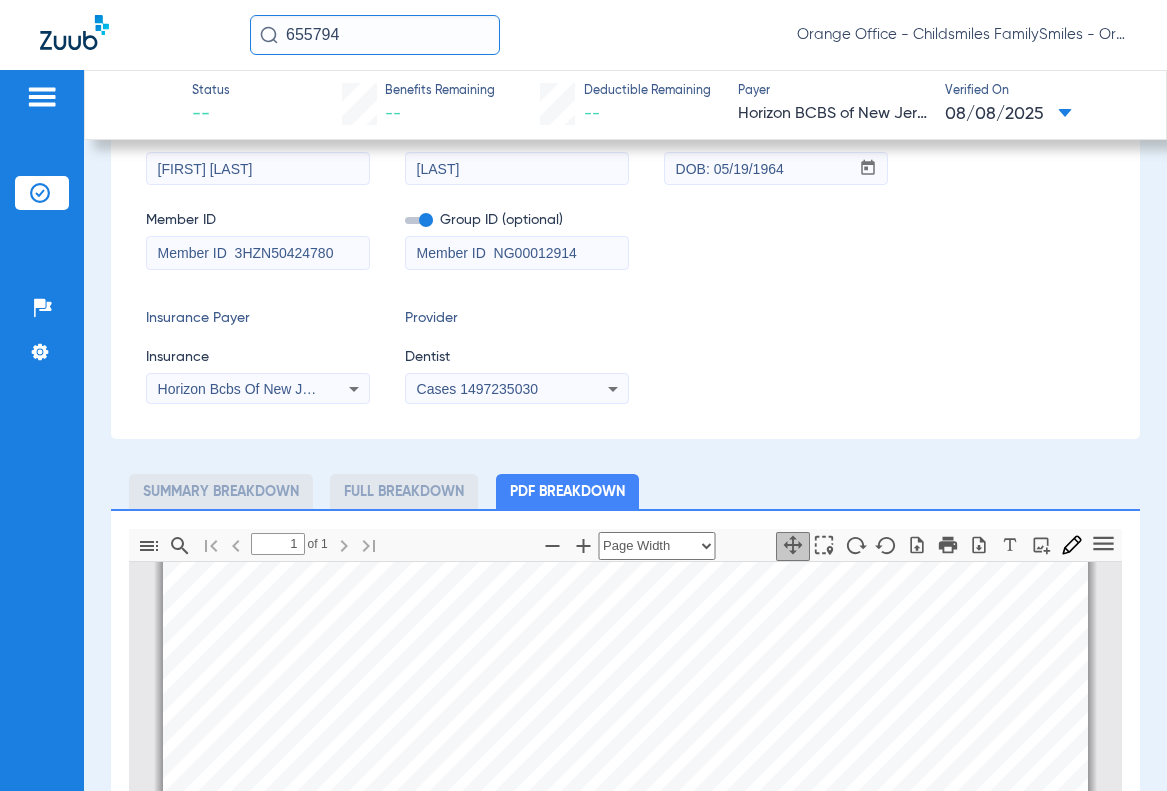 click on "Horizon Bcbs Of New Jersey" at bounding box center (258, 389) 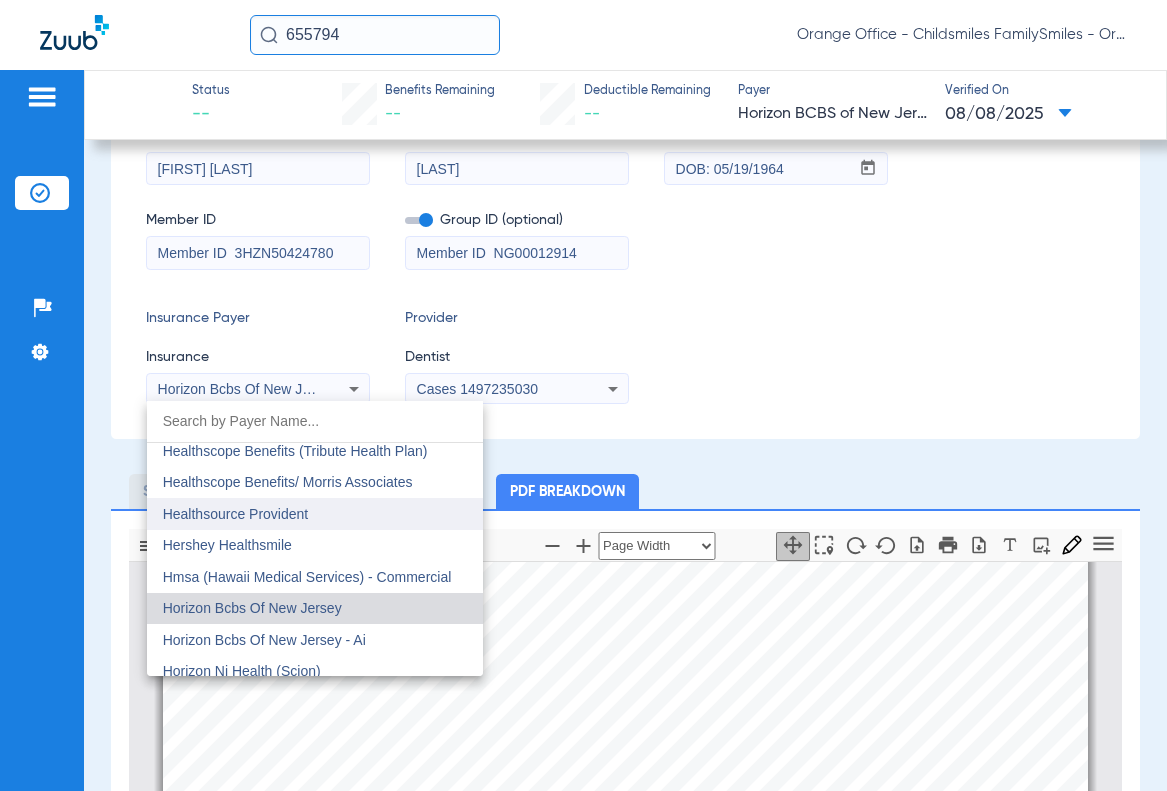 scroll, scrollTop: 7144, scrollLeft: 0, axis: vertical 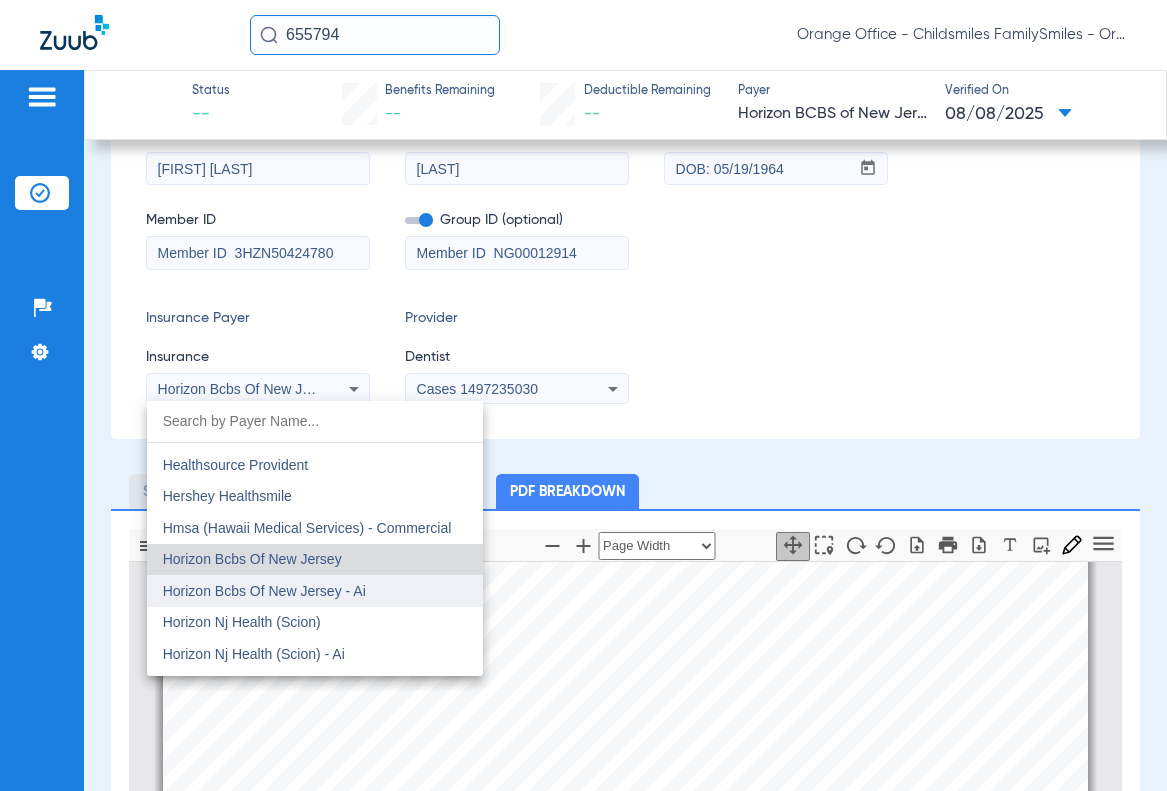 click on "Horizon Bcbs Of New Jersey - Ai" at bounding box center (264, 591) 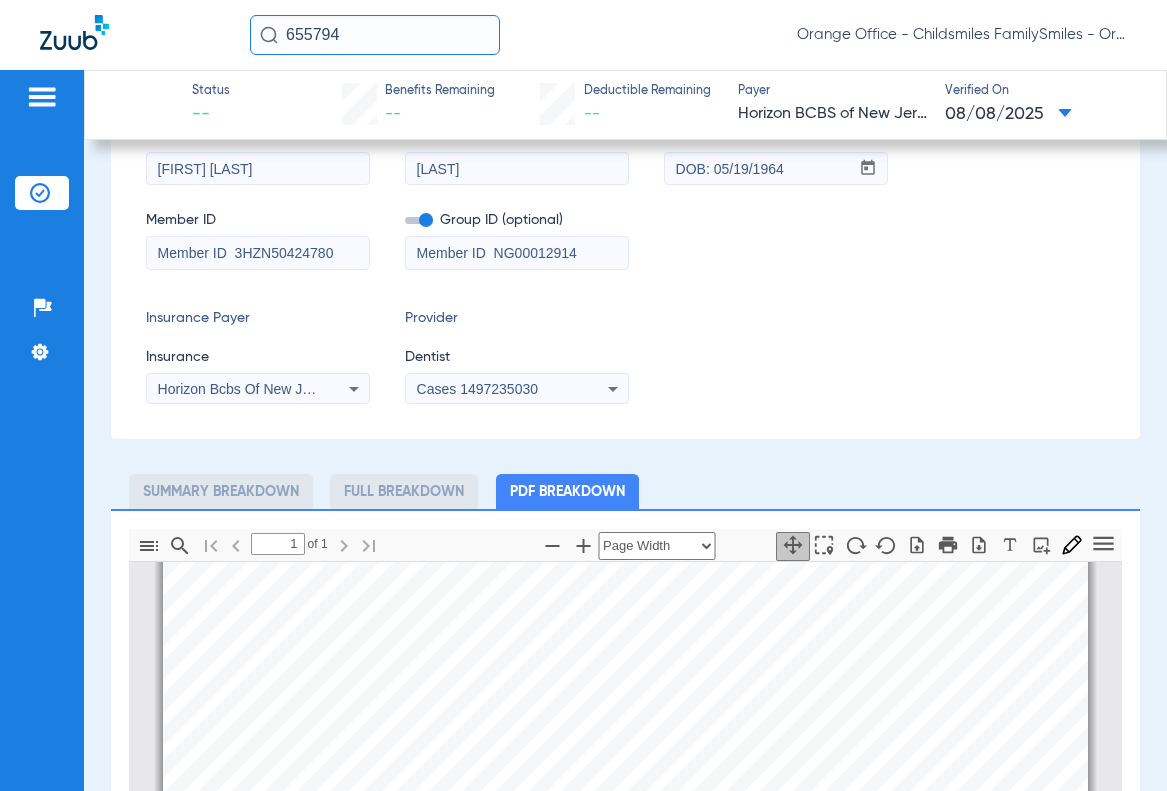 click on "Cases  1497235030" at bounding box center (477, 389) 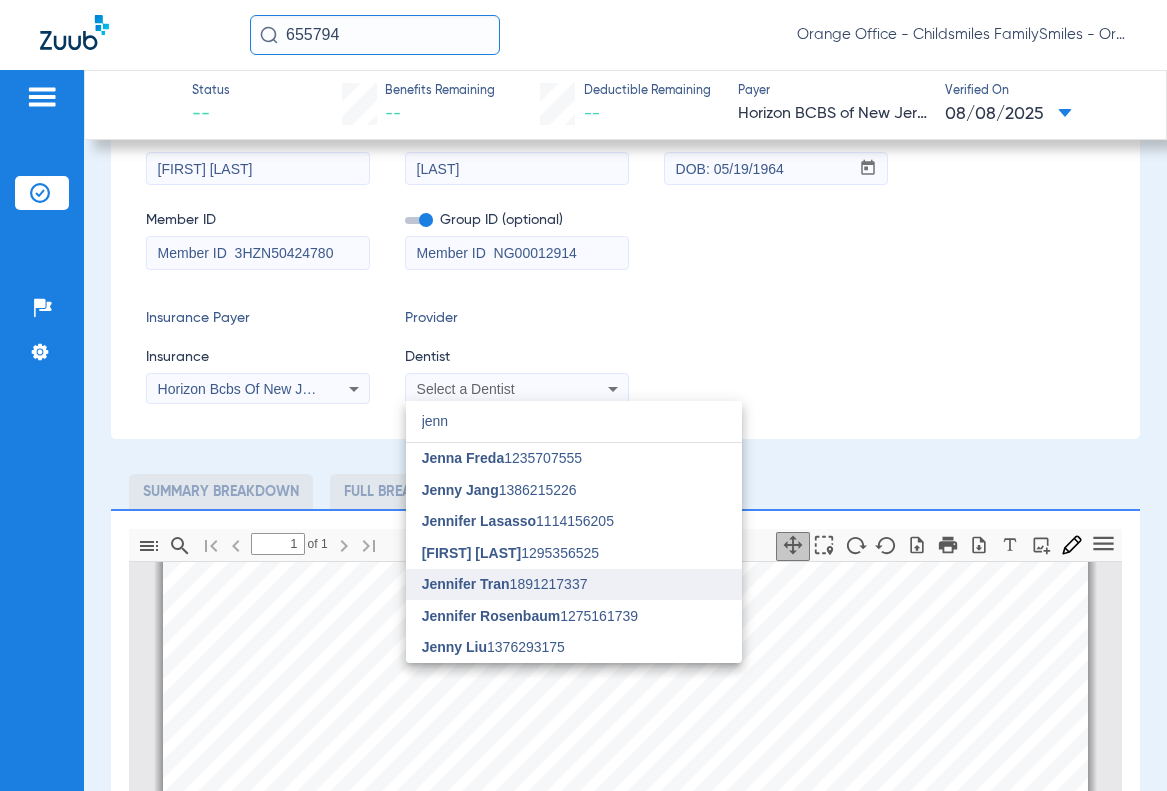 type on "jenn" 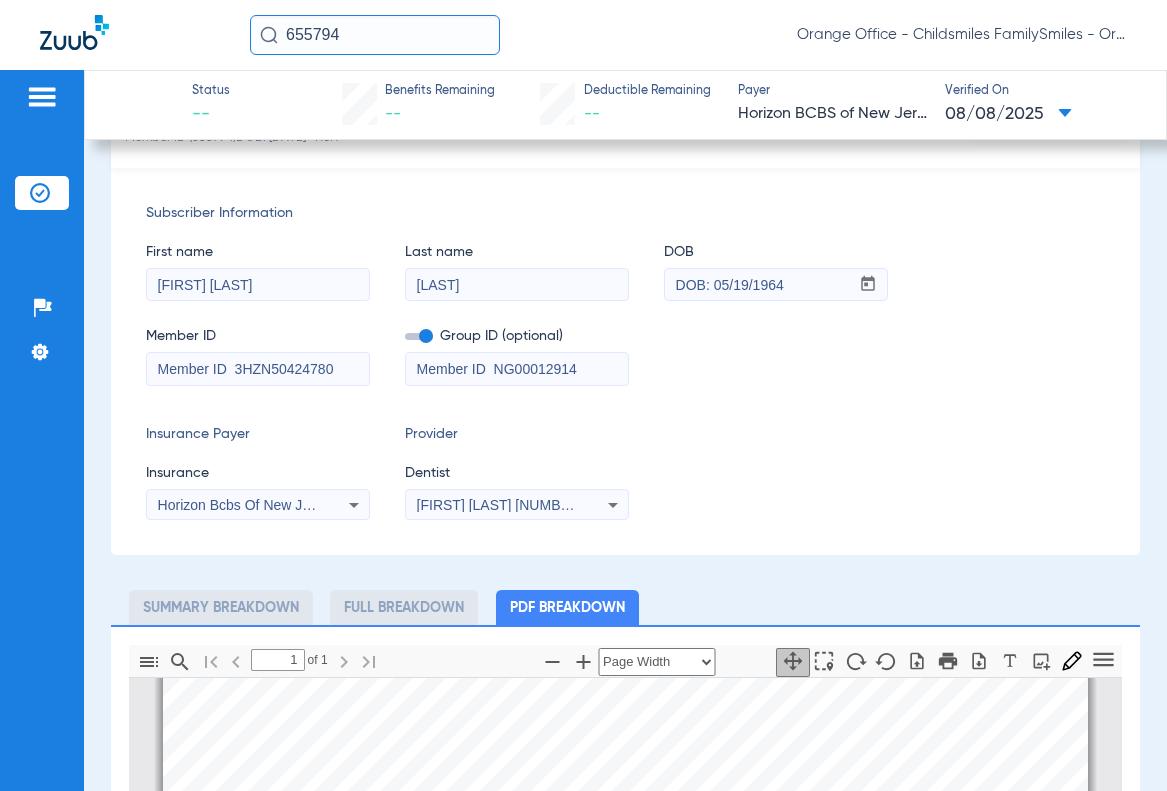 scroll, scrollTop: 0, scrollLeft: 0, axis: both 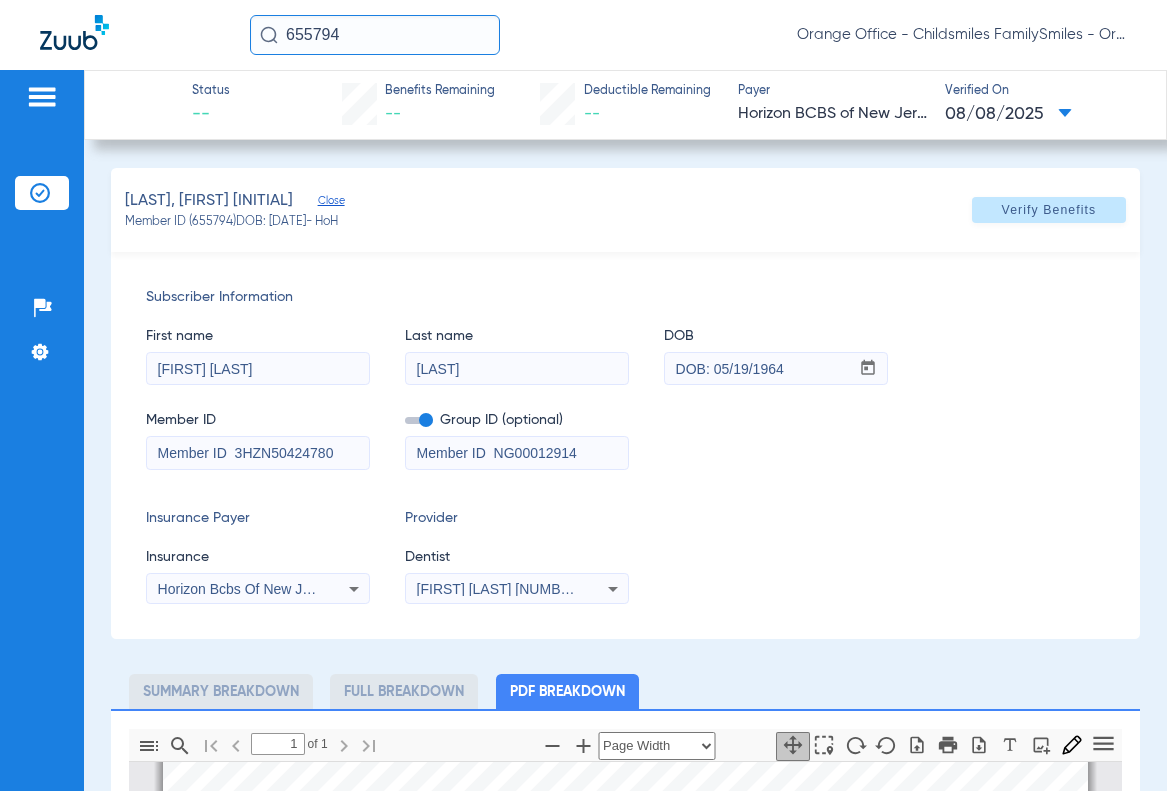 click 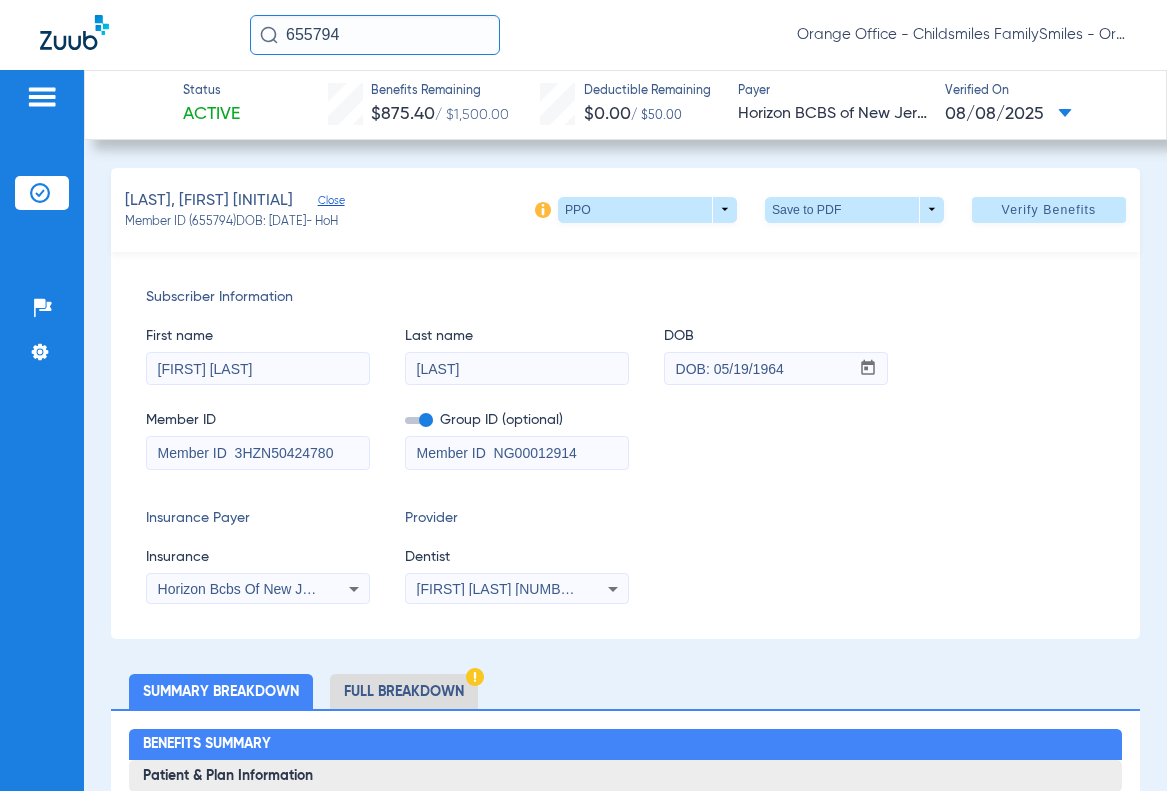 click on "Full Breakdown" 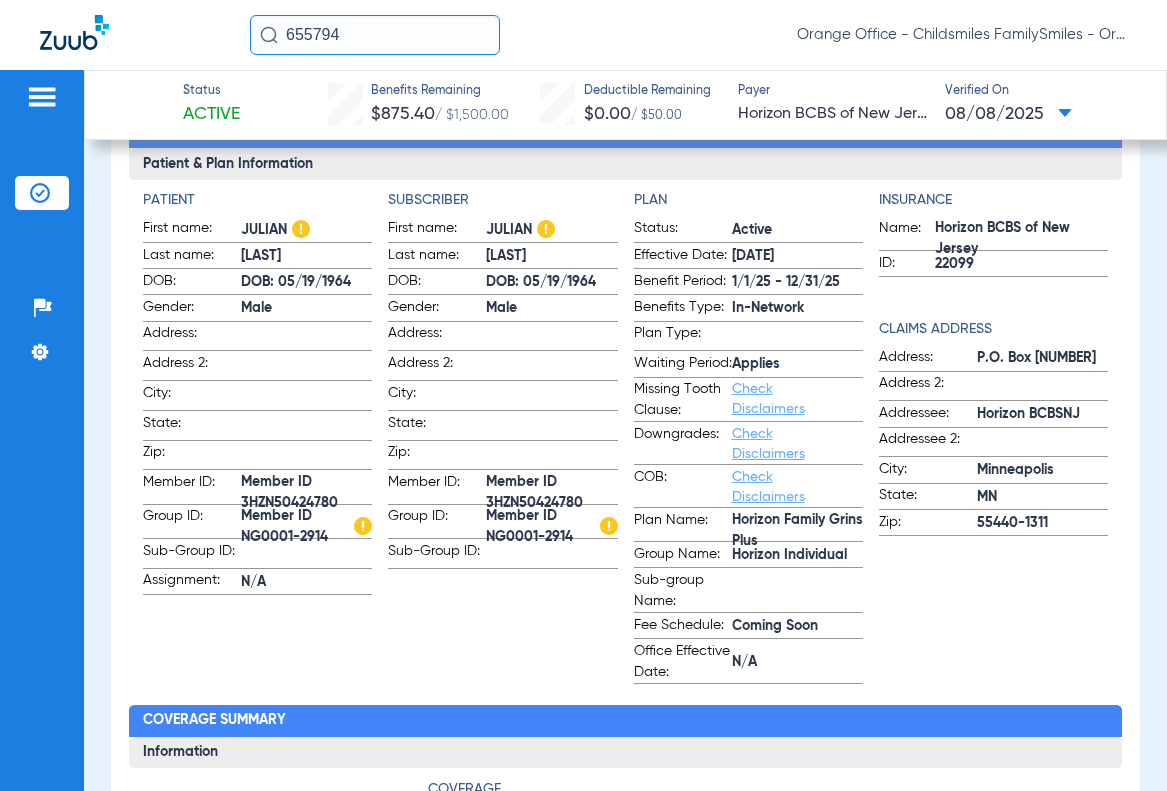 scroll, scrollTop: 600, scrollLeft: 0, axis: vertical 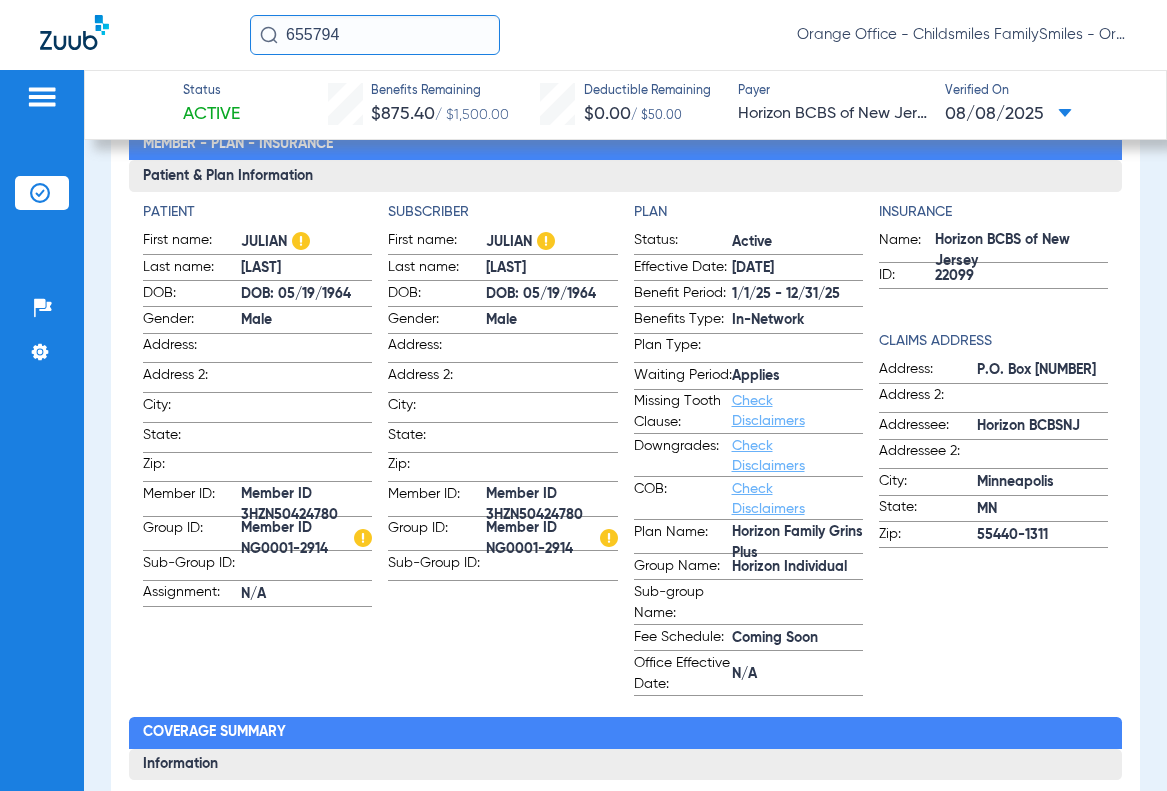 click on "655794" 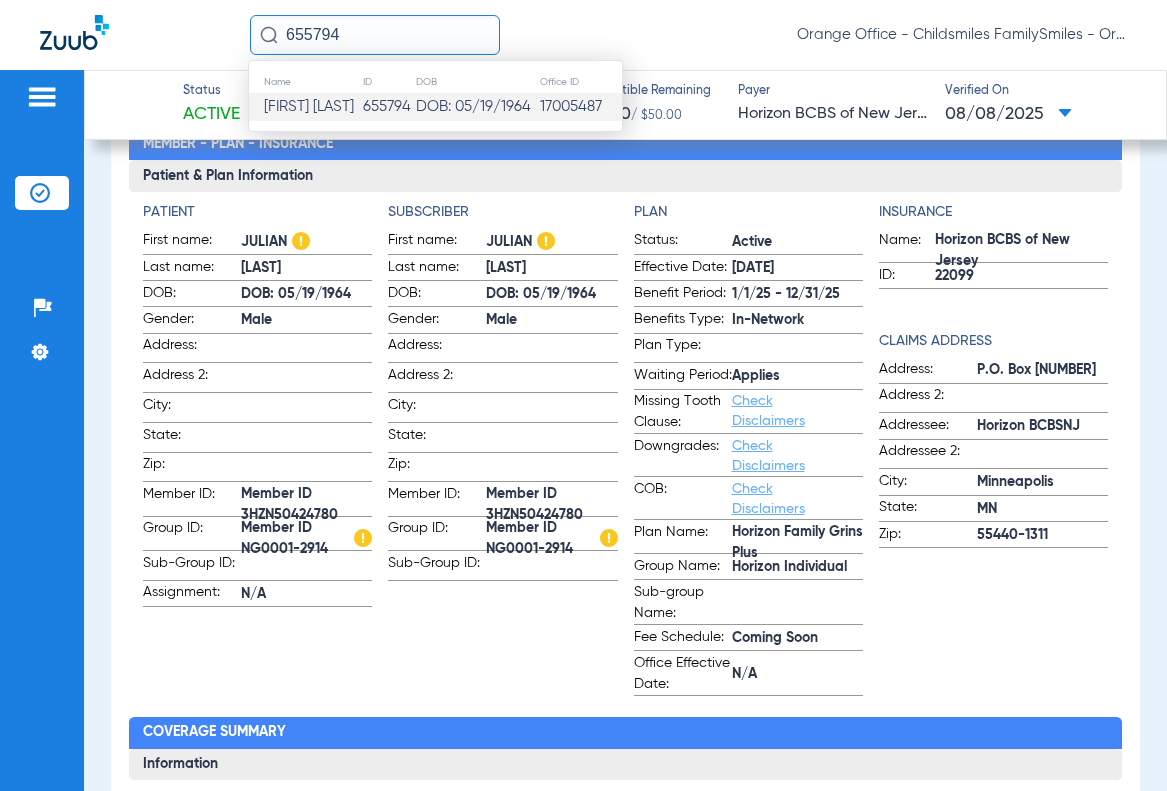 click on "655794" 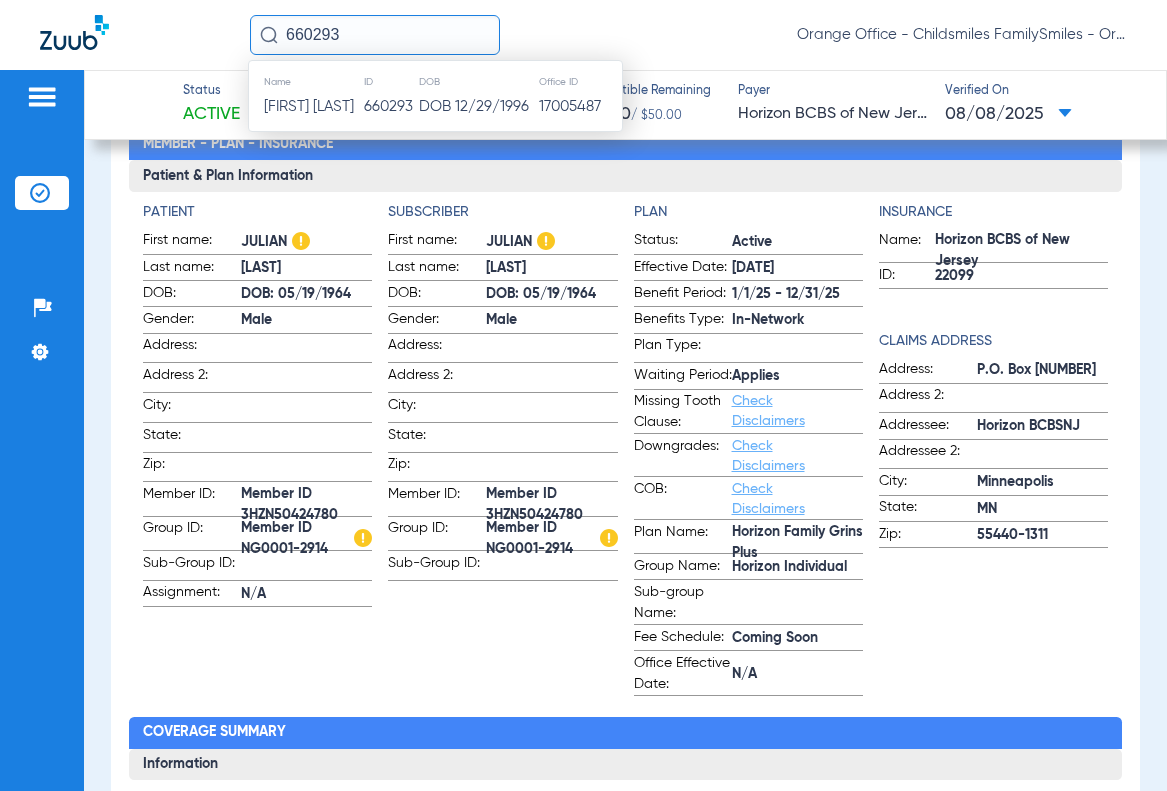 type on "660293" 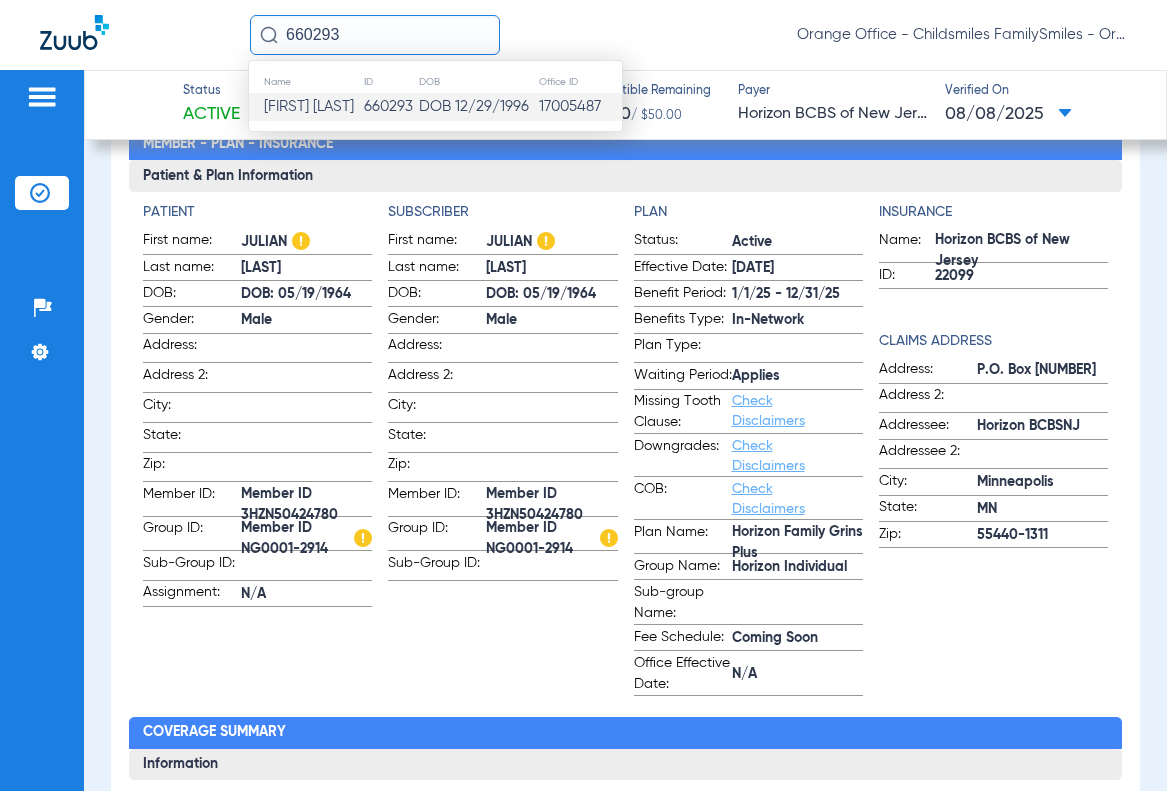 click on "Christopher Zeas" 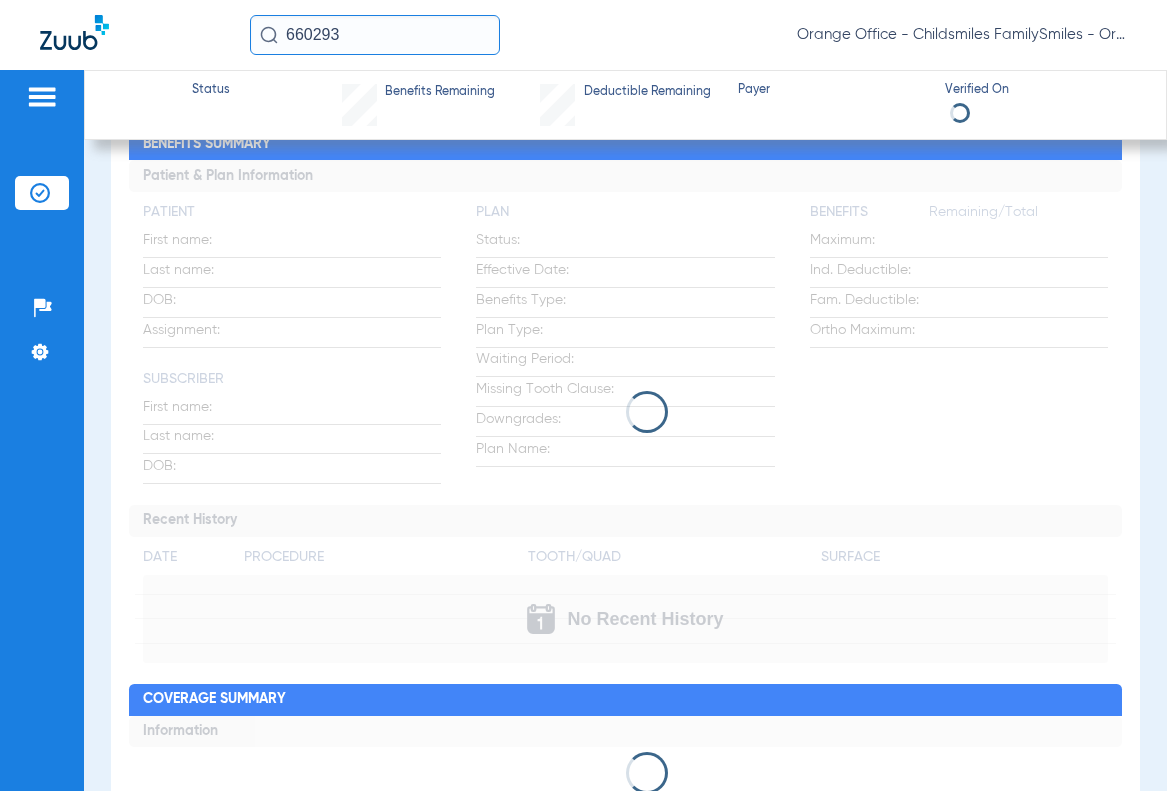type 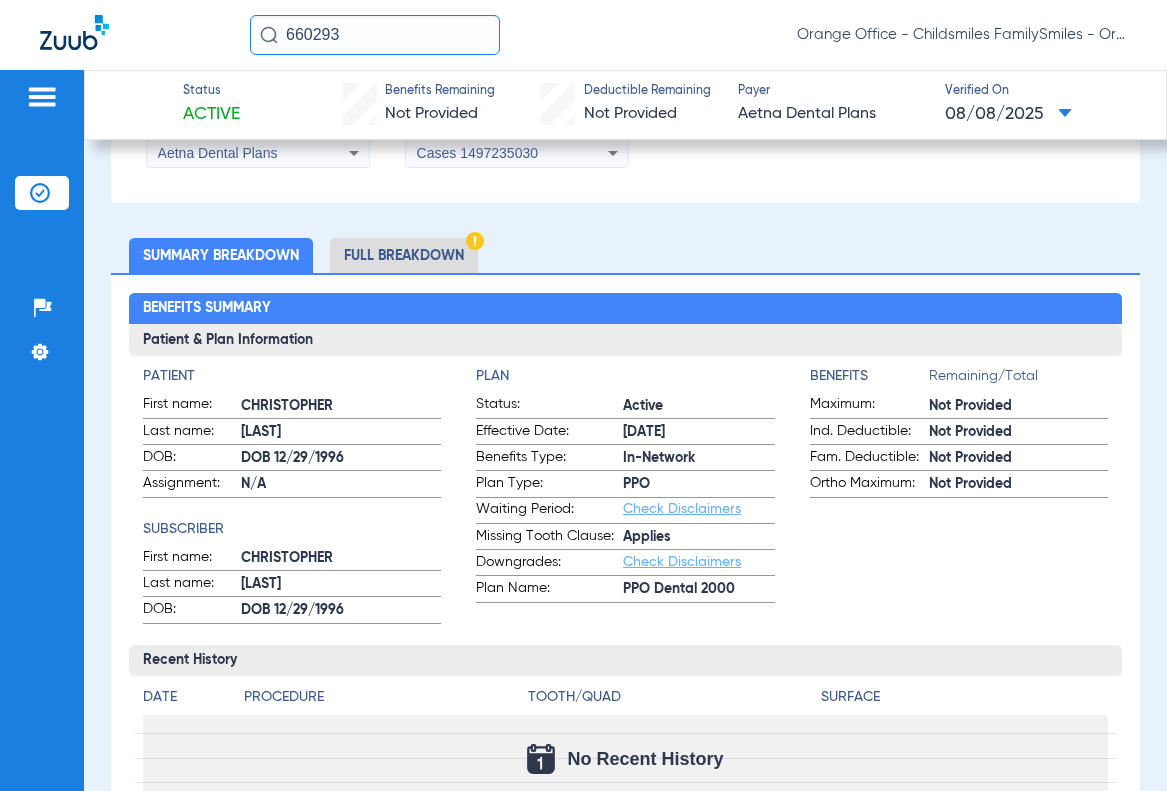 scroll, scrollTop: 400, scrollLeft: 0, axis: vertical 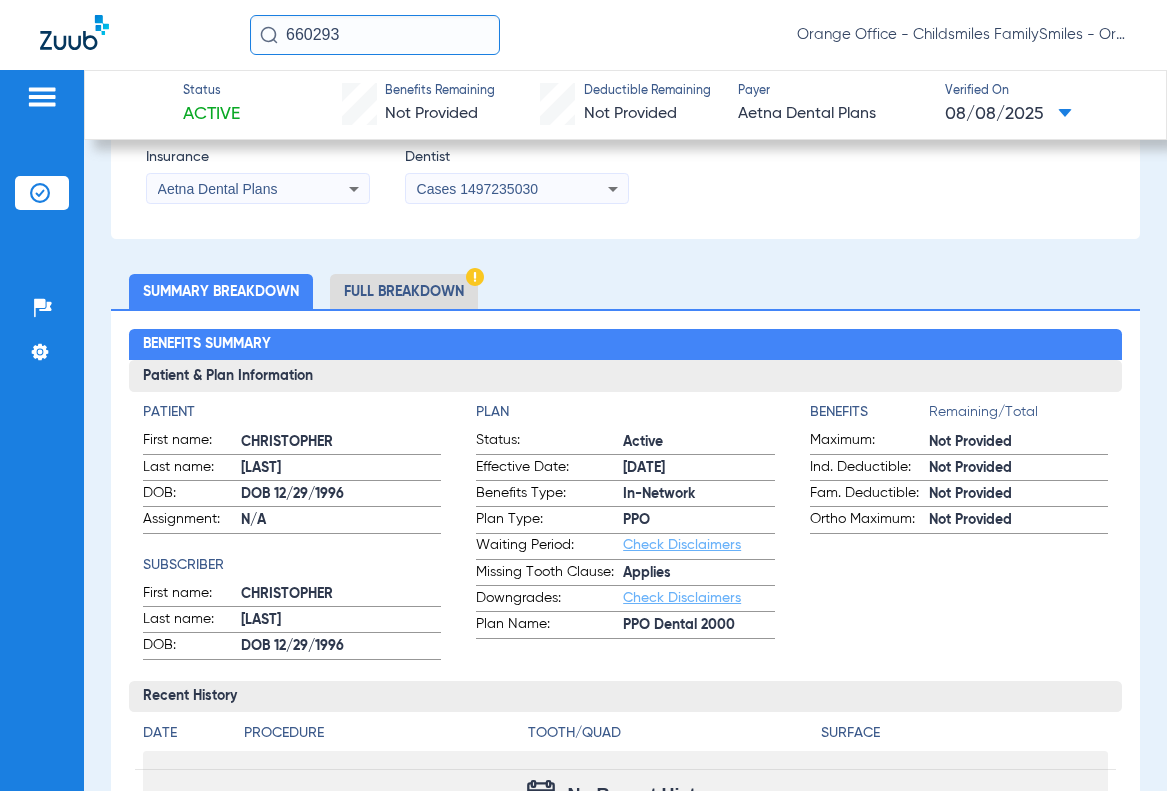 click on "Full Breakdown" 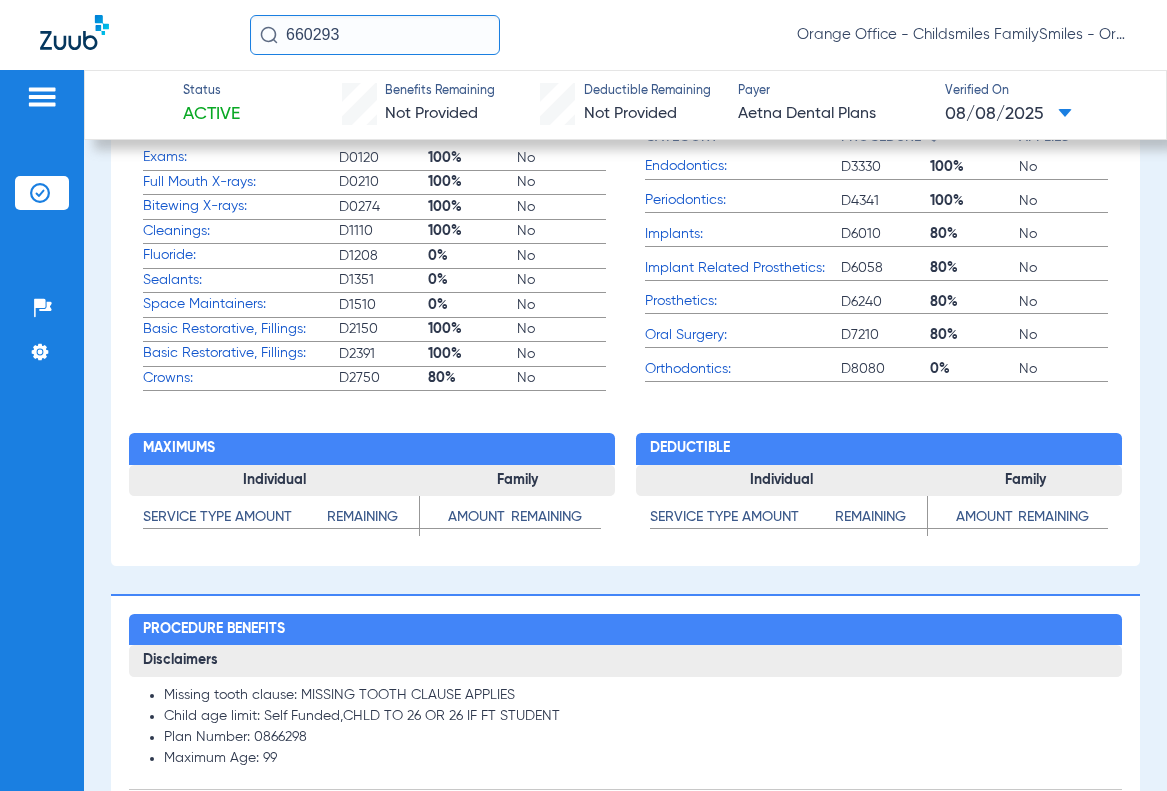 scroll, scrollTop: 1400, scrollLeft: 0, axis: vertical 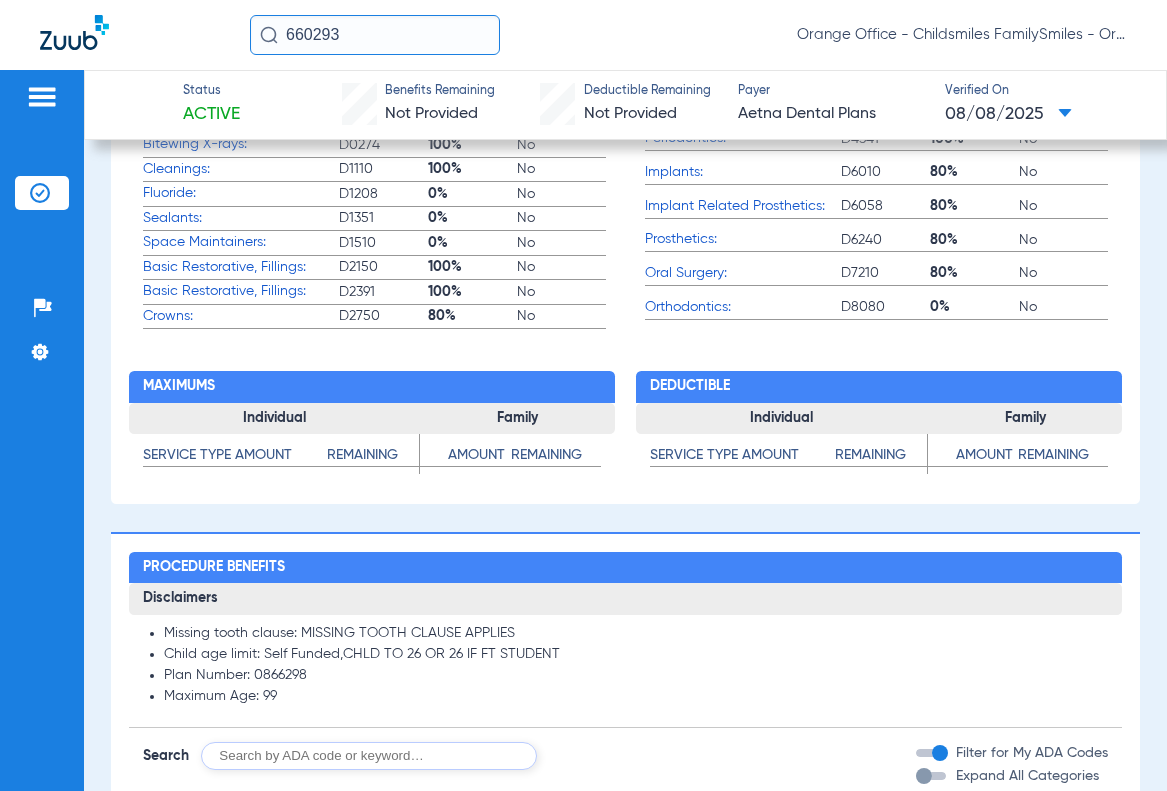 click on "660293" 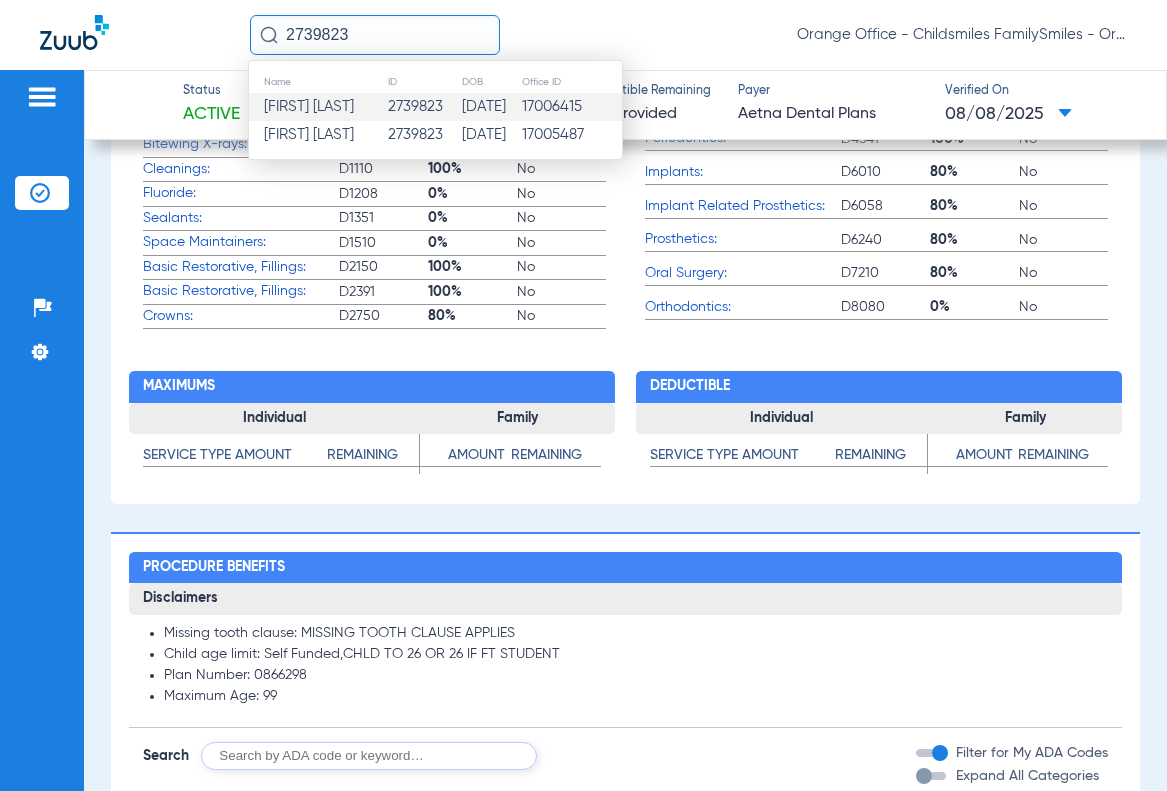 type on "2739823" 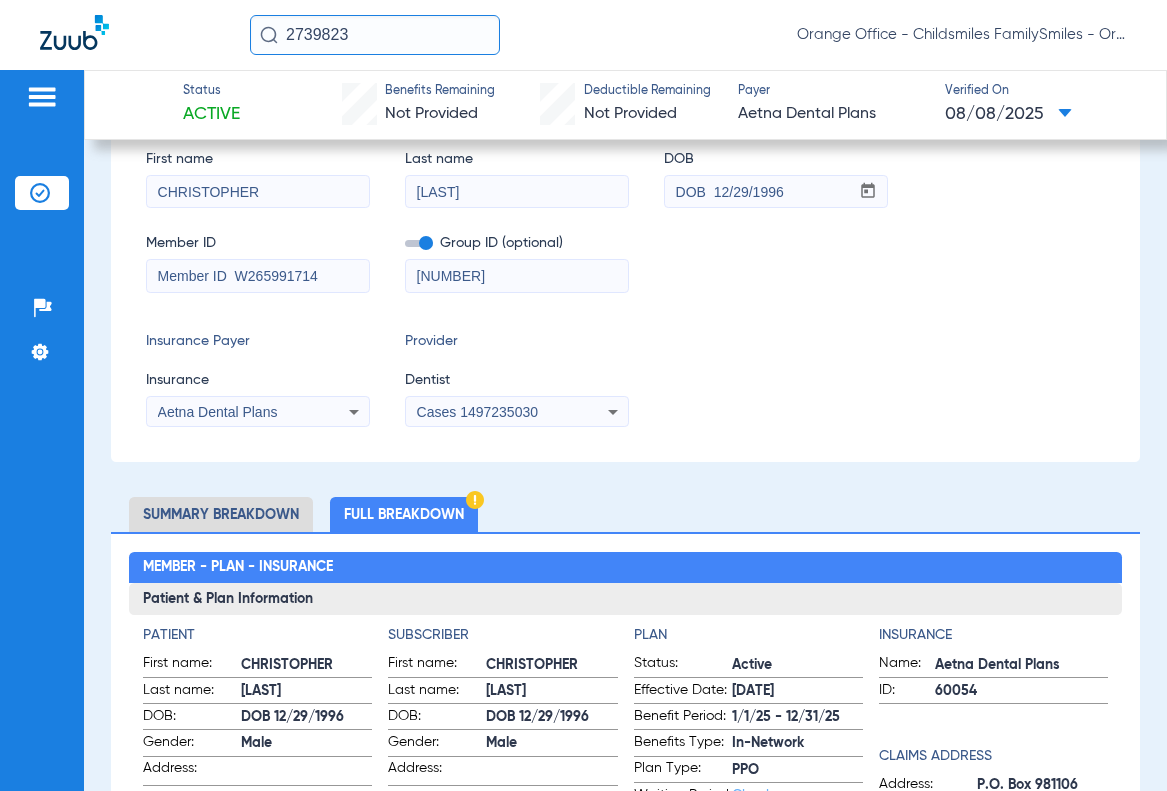 scroll, scrollTop: 0, scrollLeft: 0, axis: both 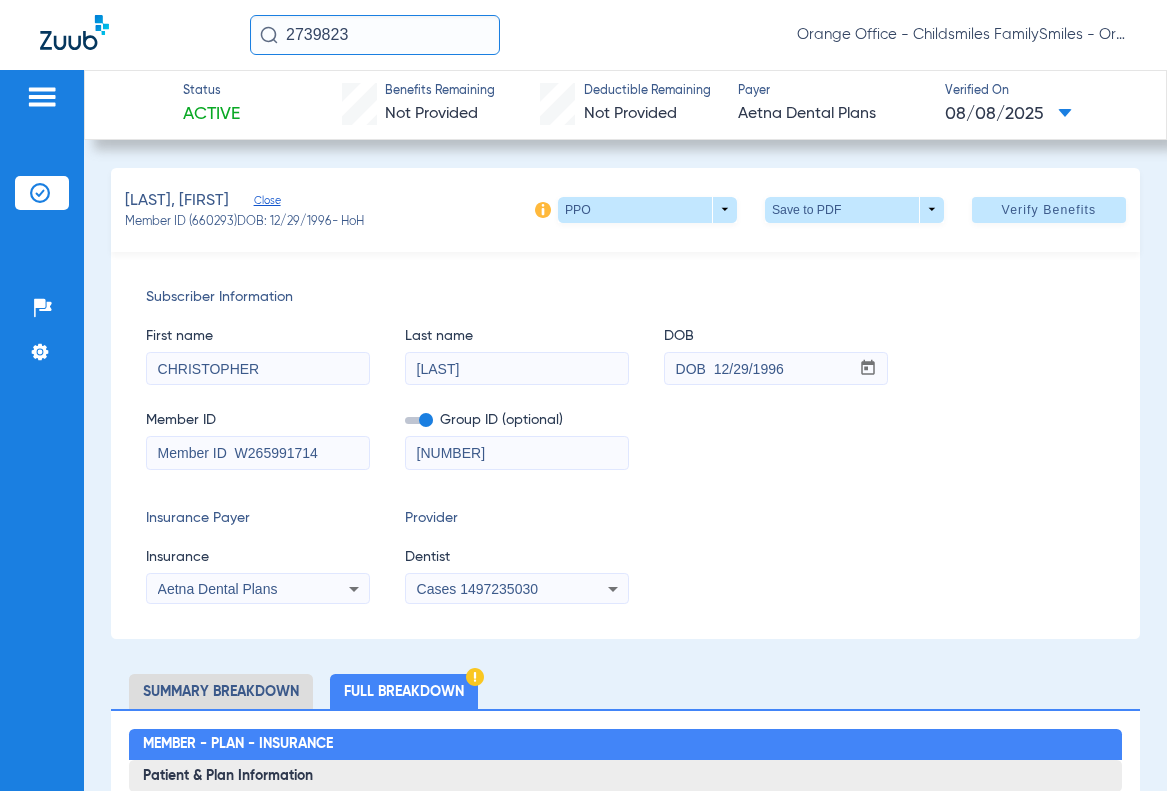 click on "2739823" 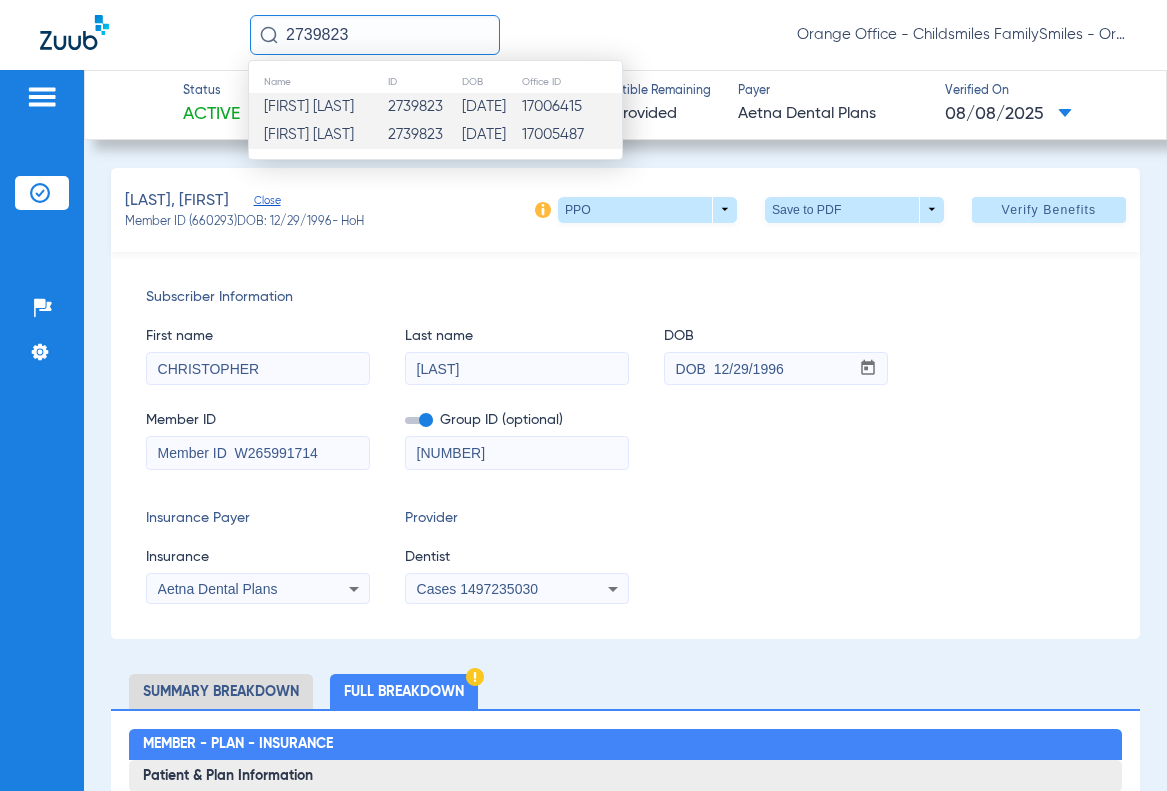 click on "2739823" 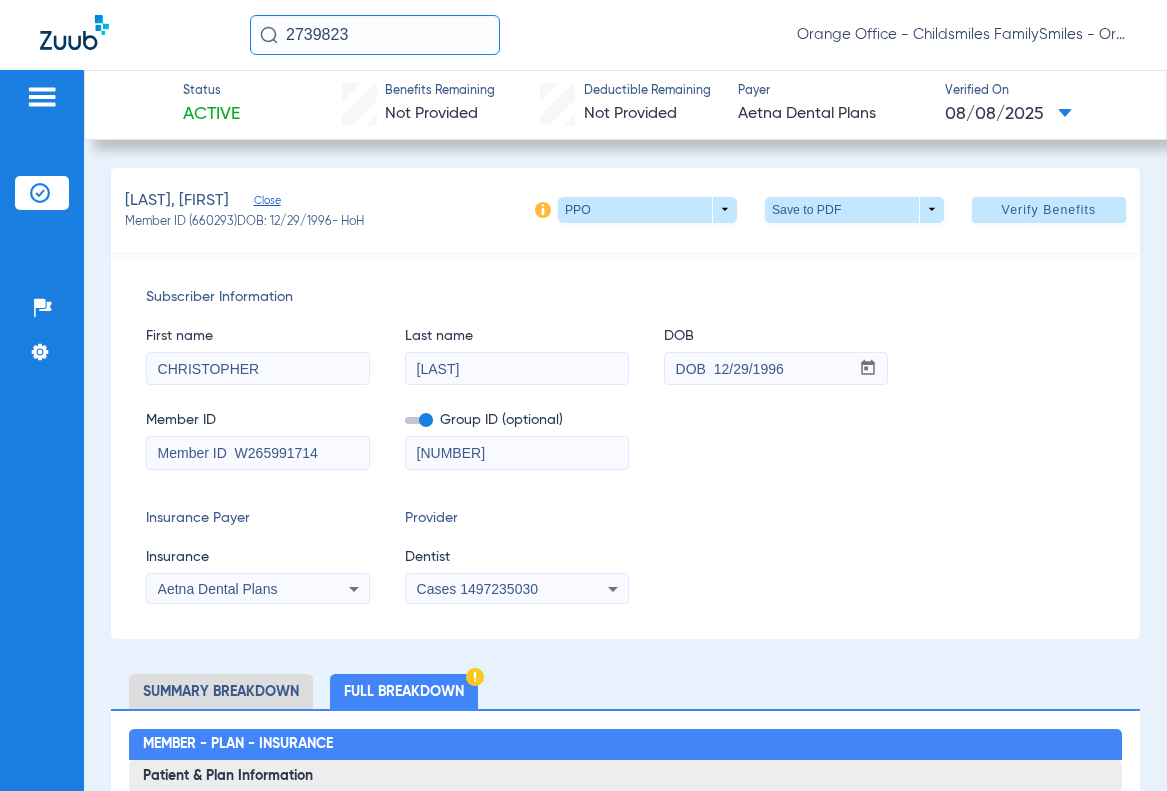 click on "2739823" 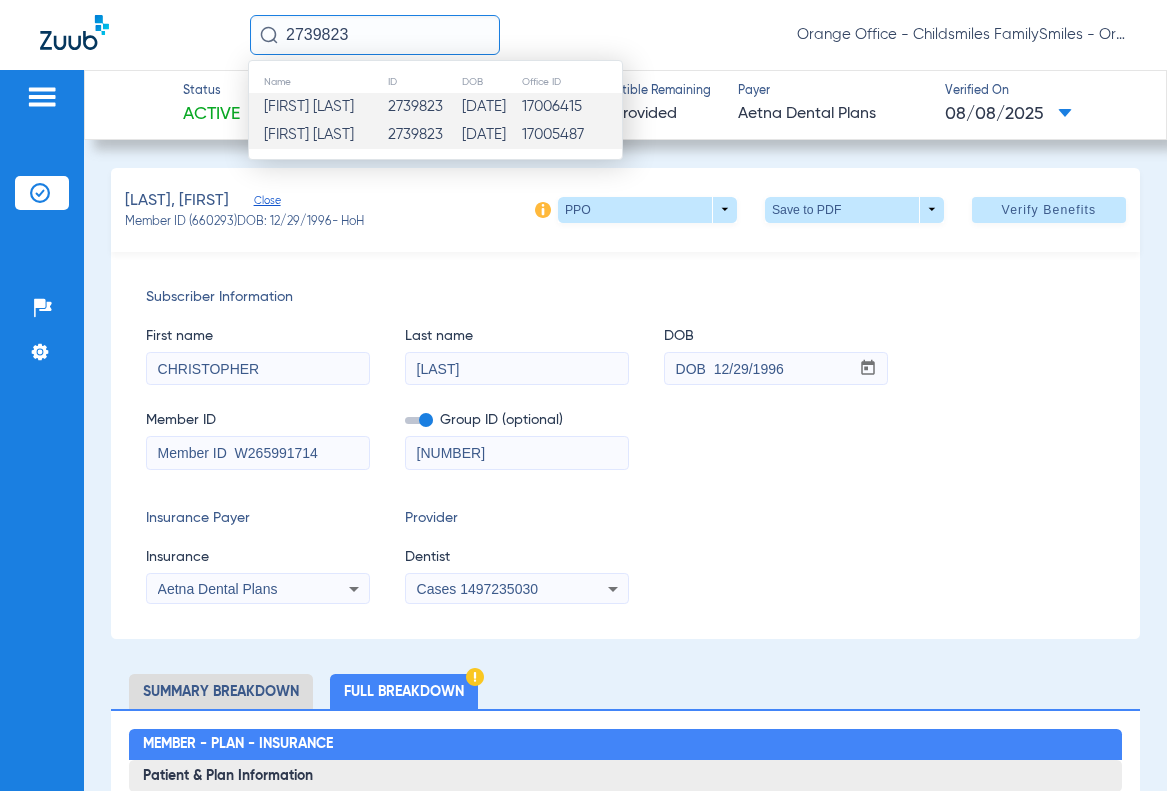 click on "Amara Scafe" 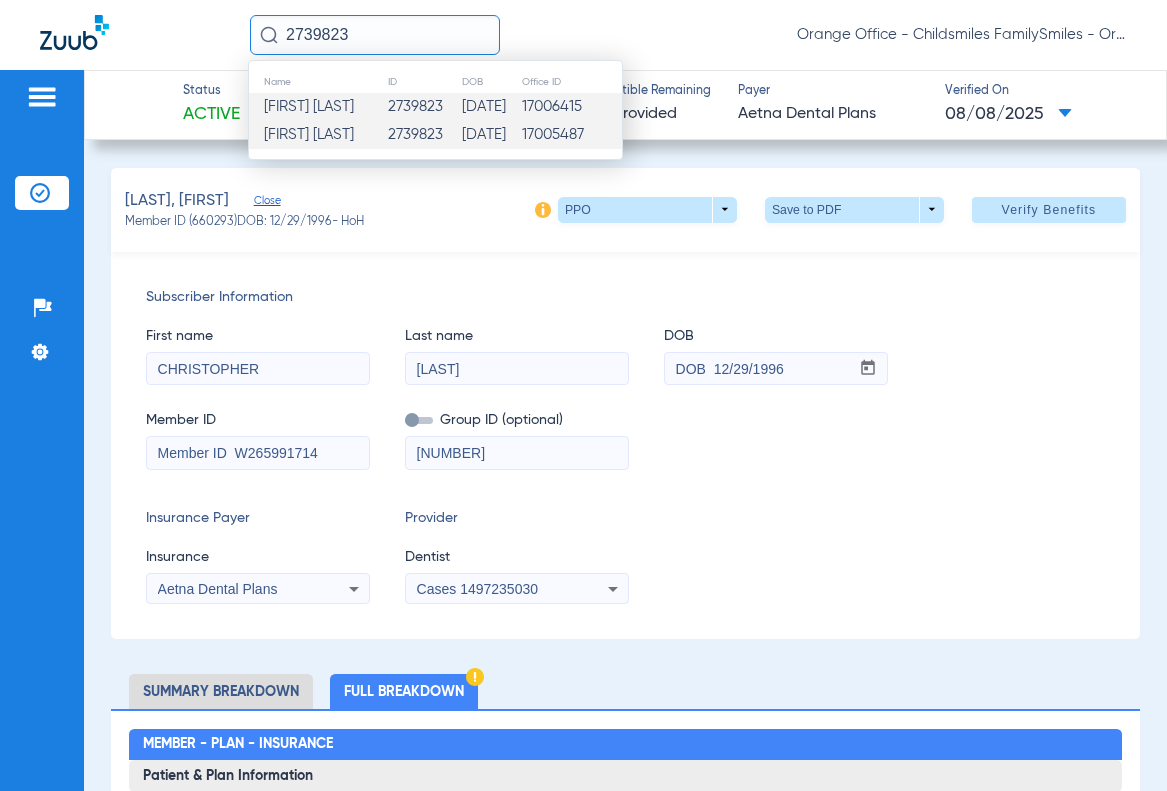 type 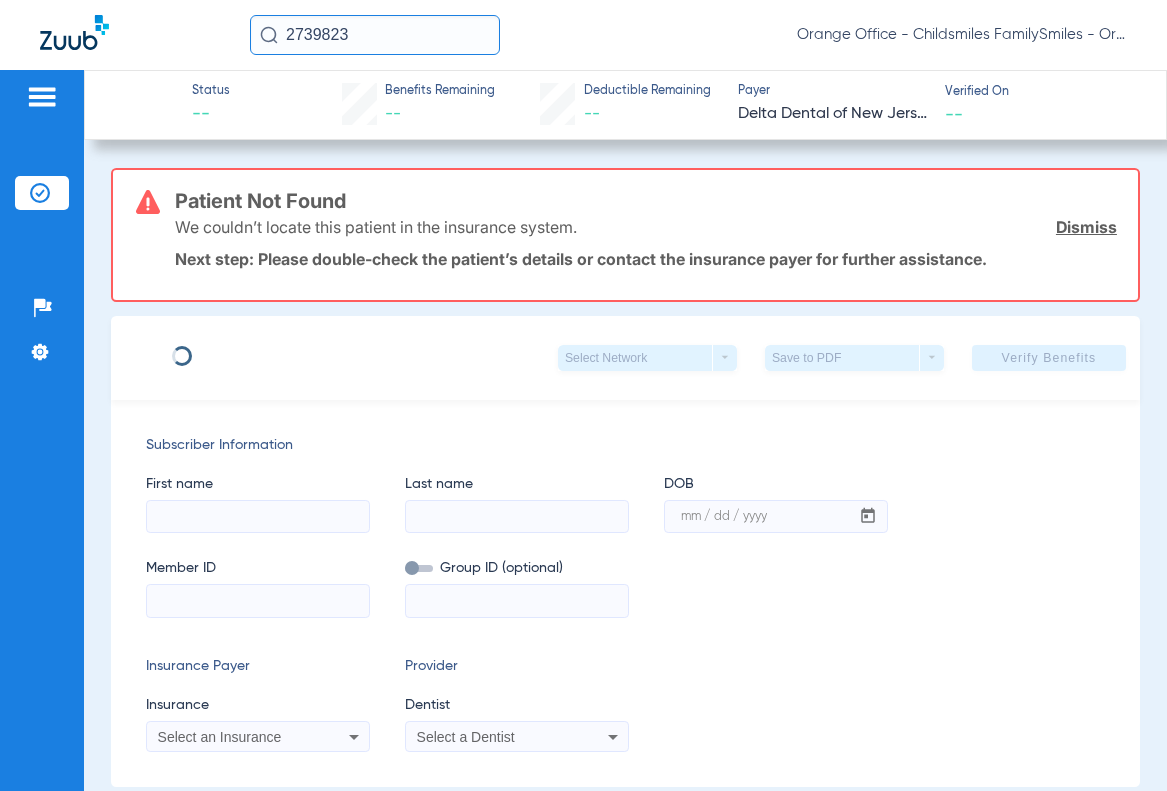 type on "JESSICA" 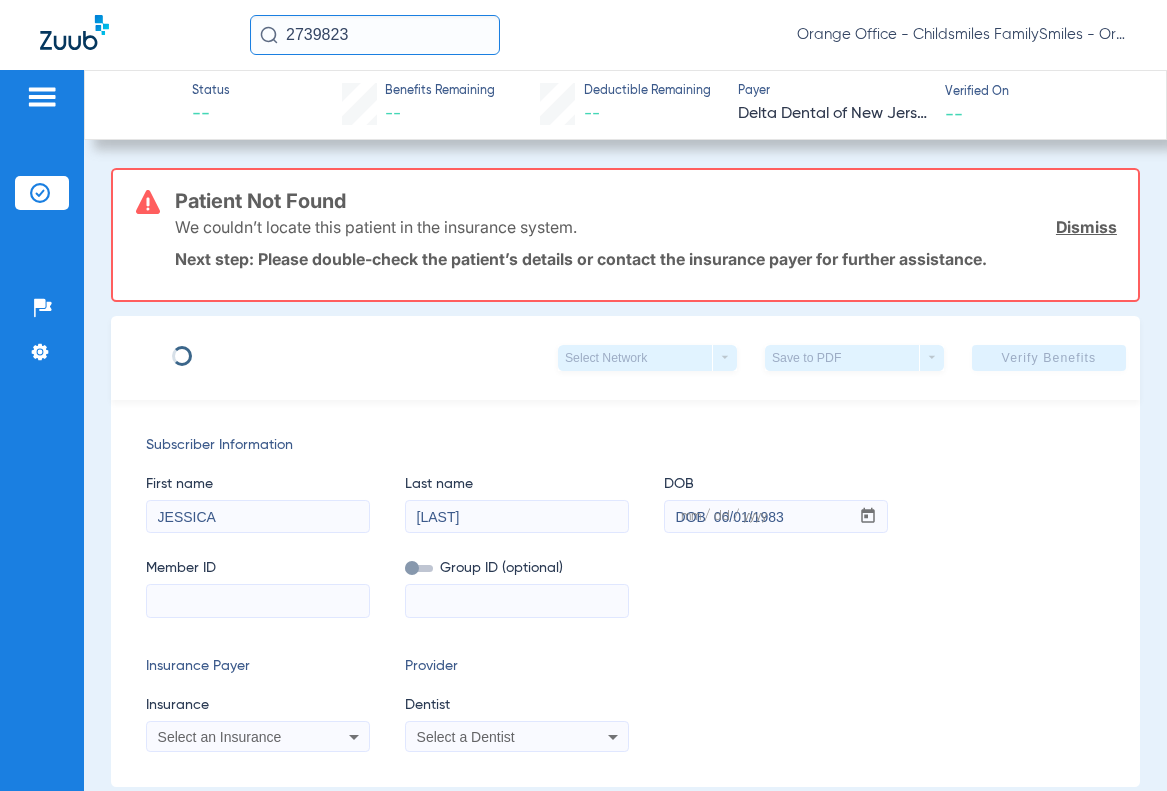 type on "3155568519" 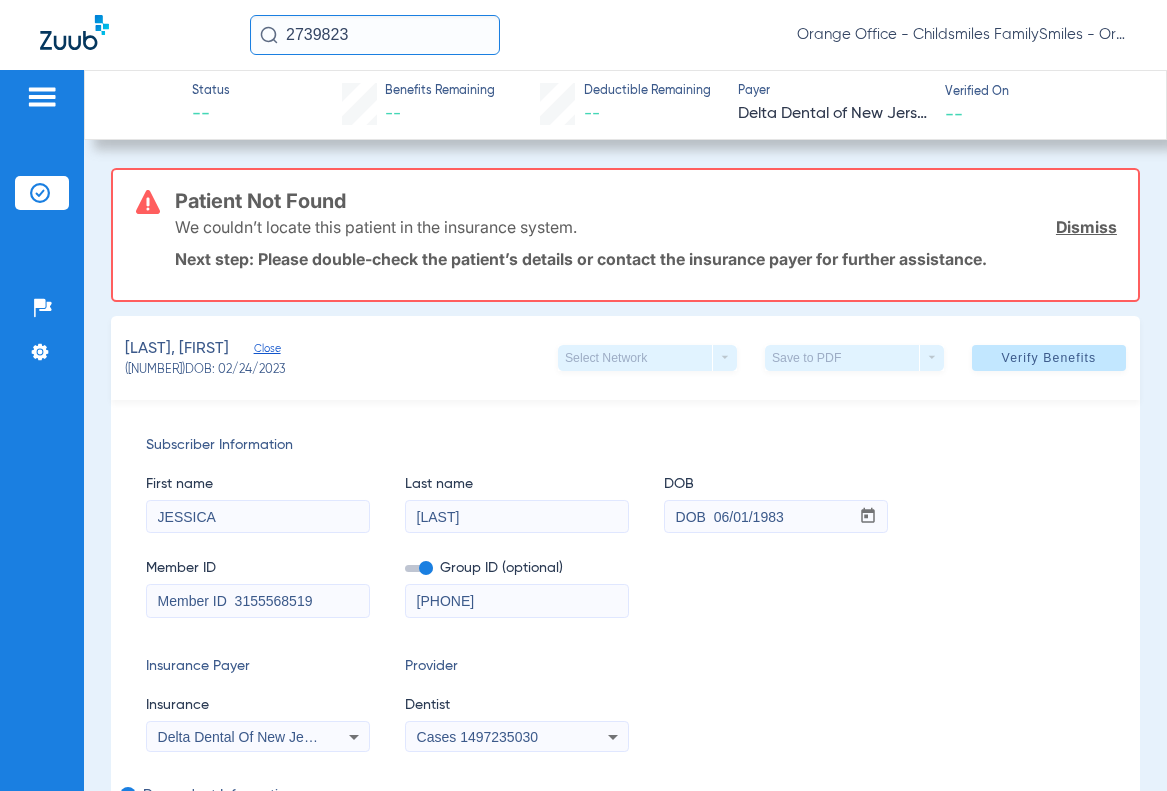 click on "2739823" 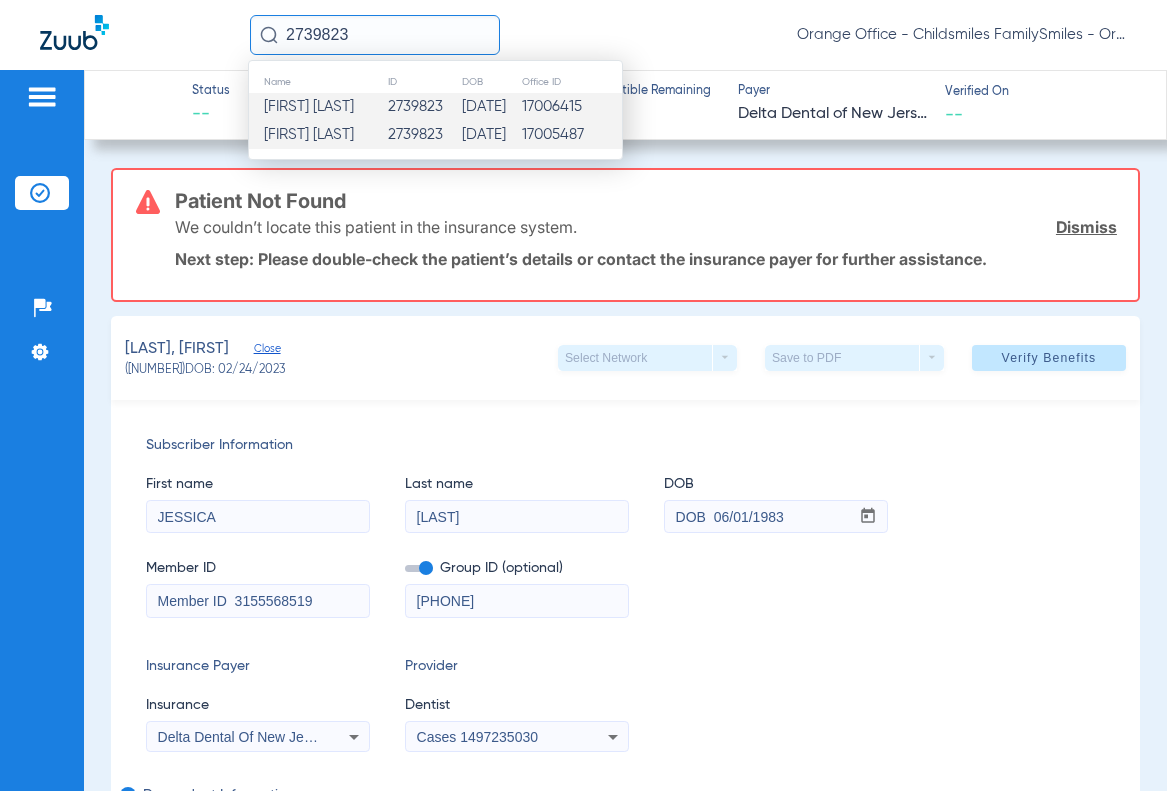 click on "Amara Scafe" 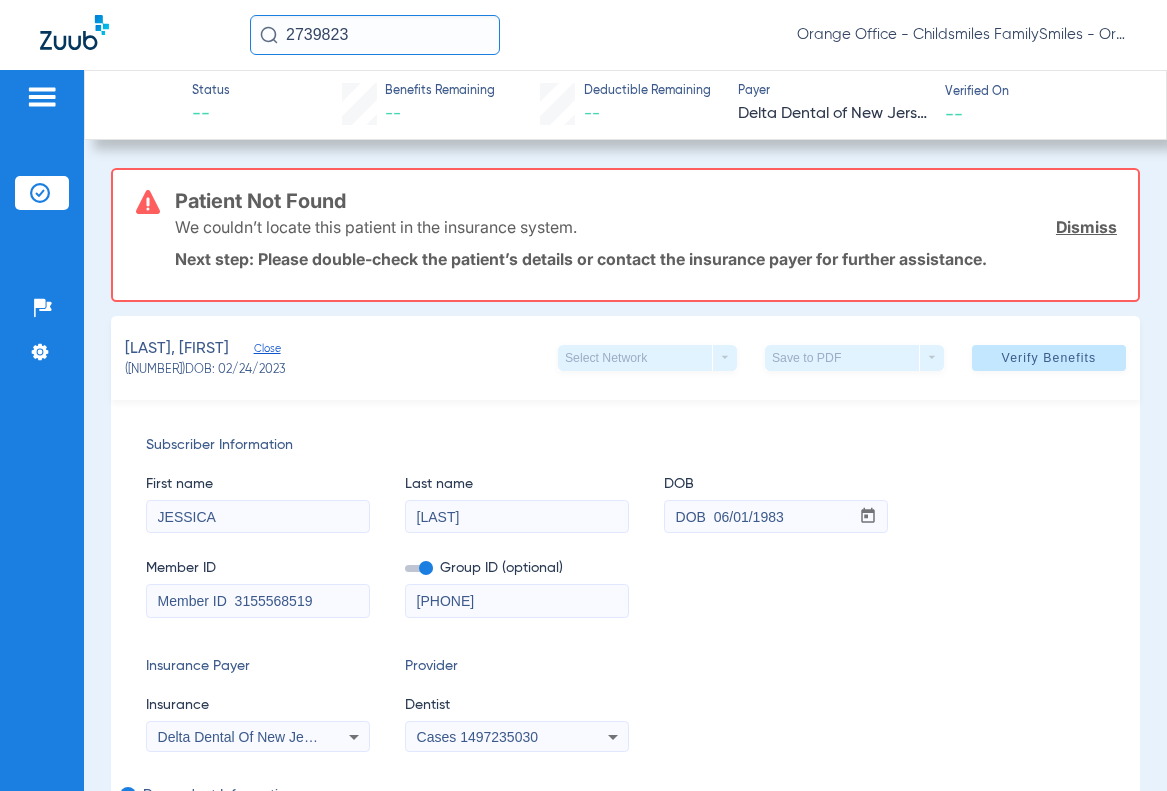 drag, startPoint x: 252, startPoint y: 616, endPoint x: 97, endPoint y: 618, distance: 155.01291 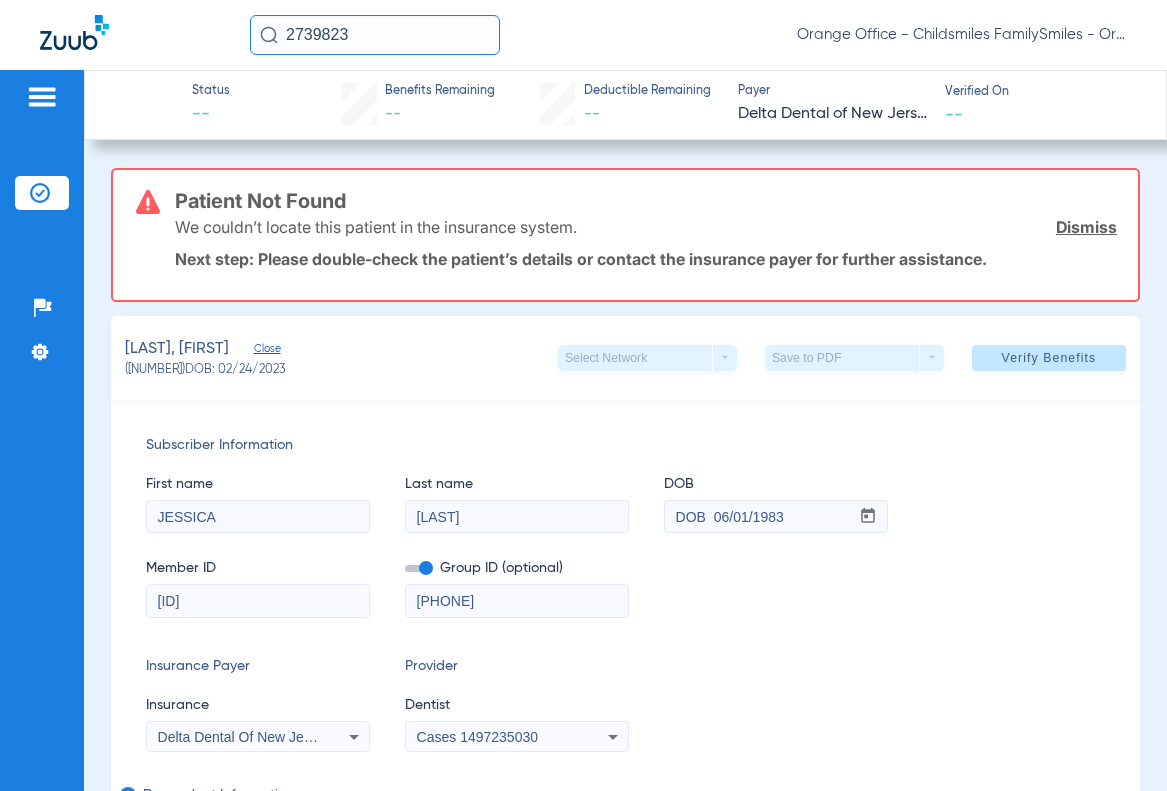 type on "W266574551" 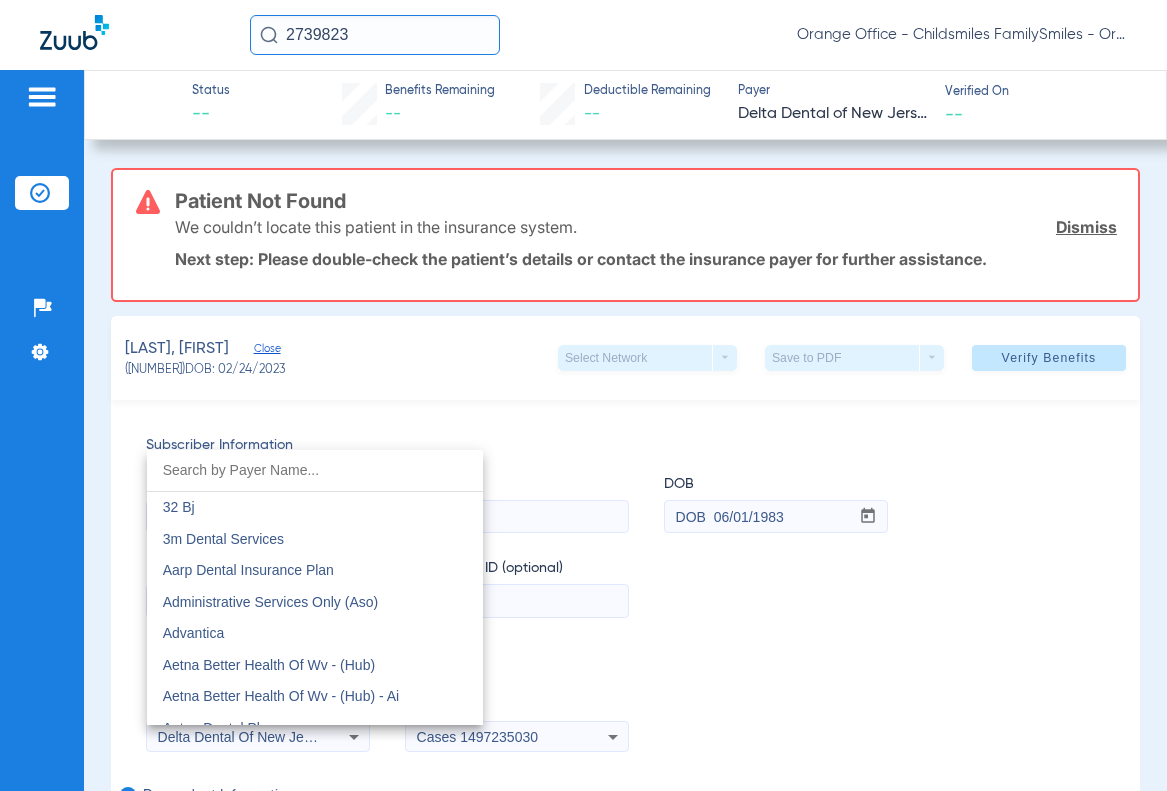 scroll, scrollTop: 4430, scrollLeft: 0, axis: vertical 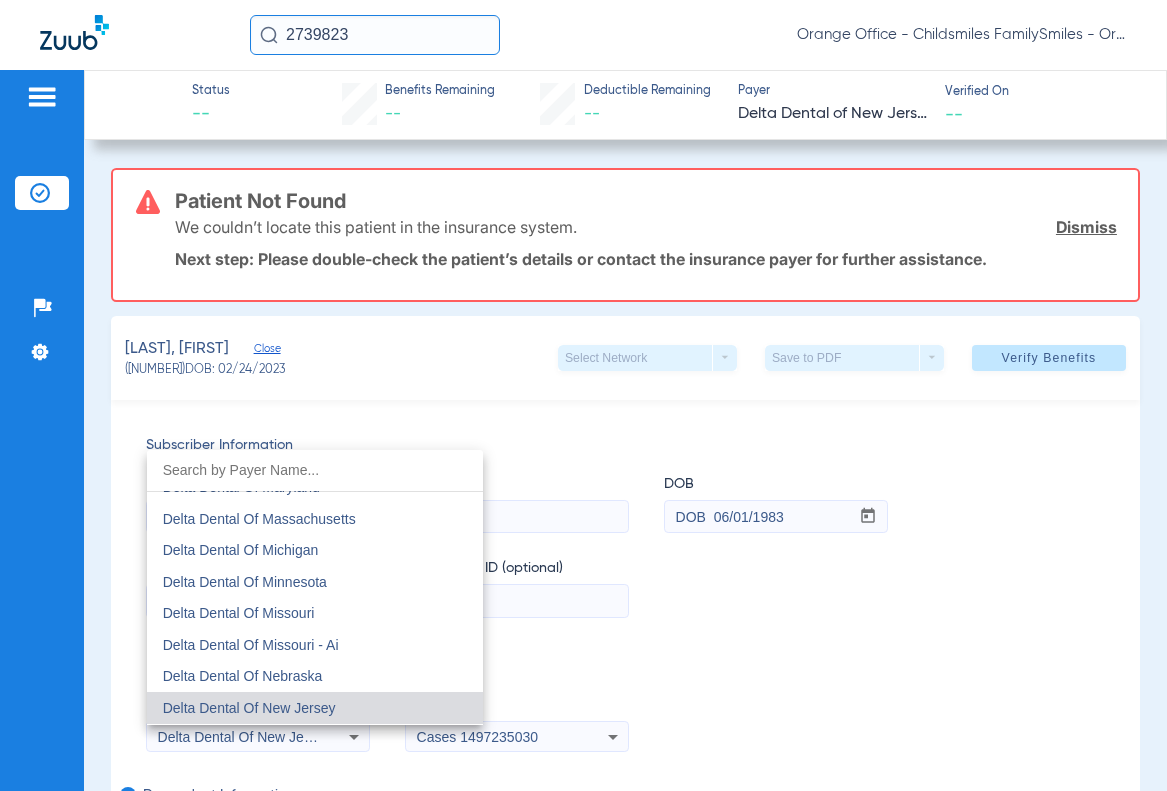 click at bounding box center [315, 470] 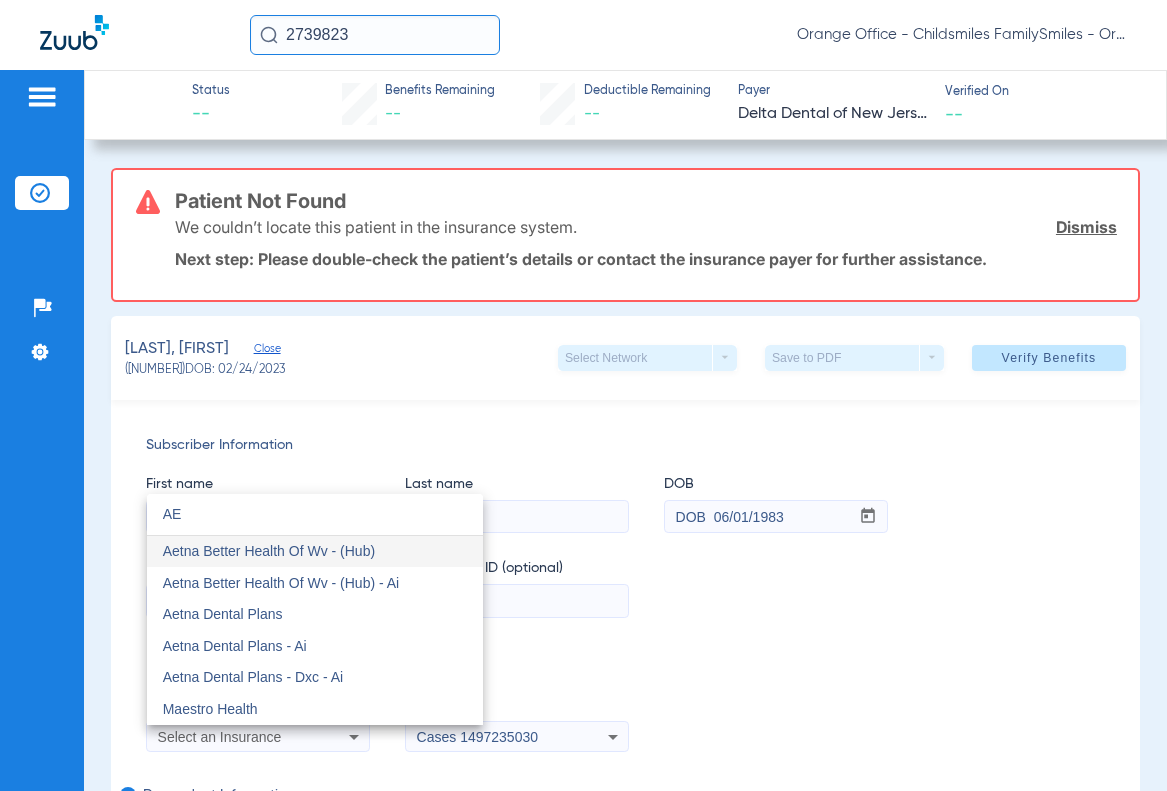 scroll, scrollTop: 0, scrollLeft: 0, axis: both 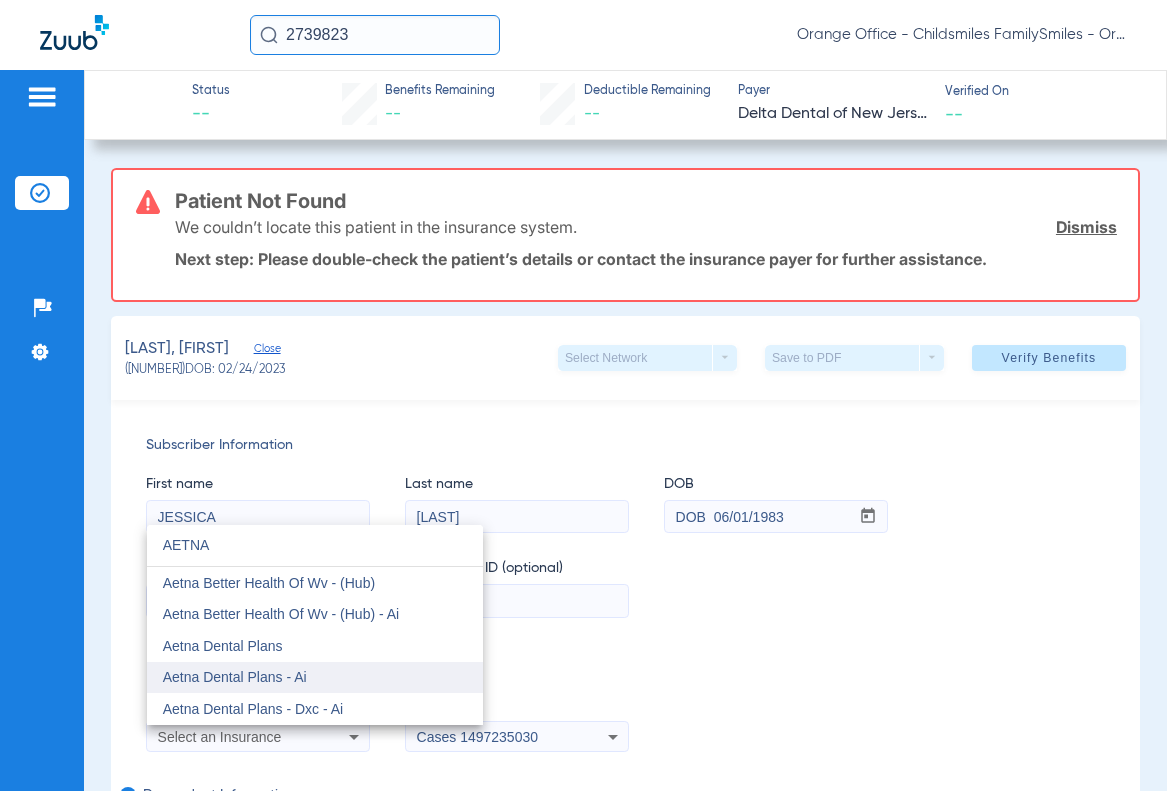 type on "AETNA" 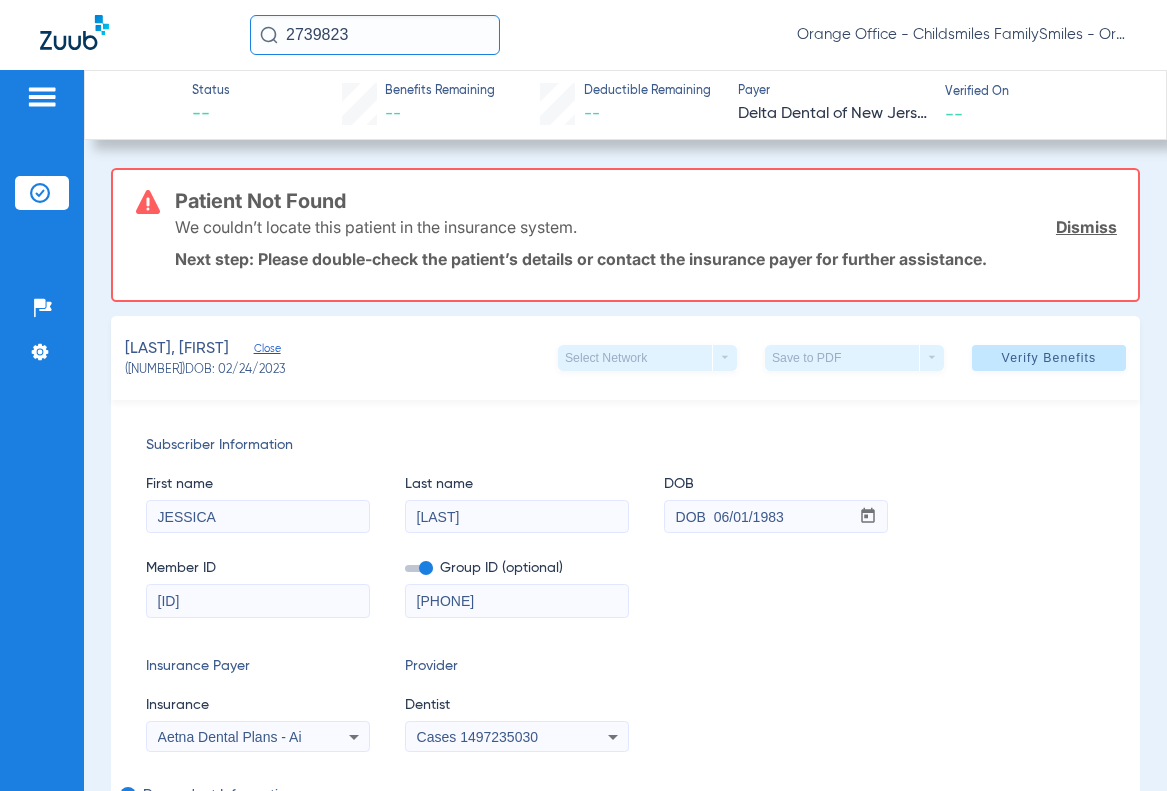 click on "Cases  1497235030" at bounding box center [477, 737] 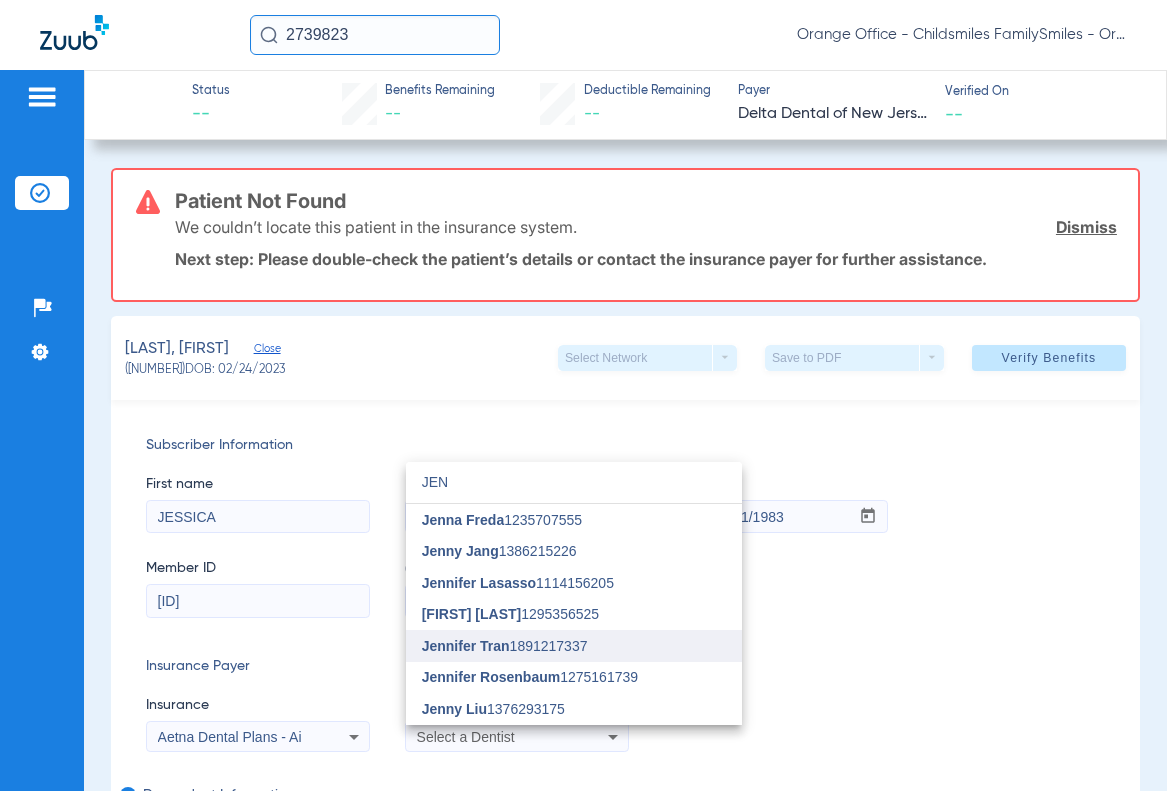 type on "JEN" 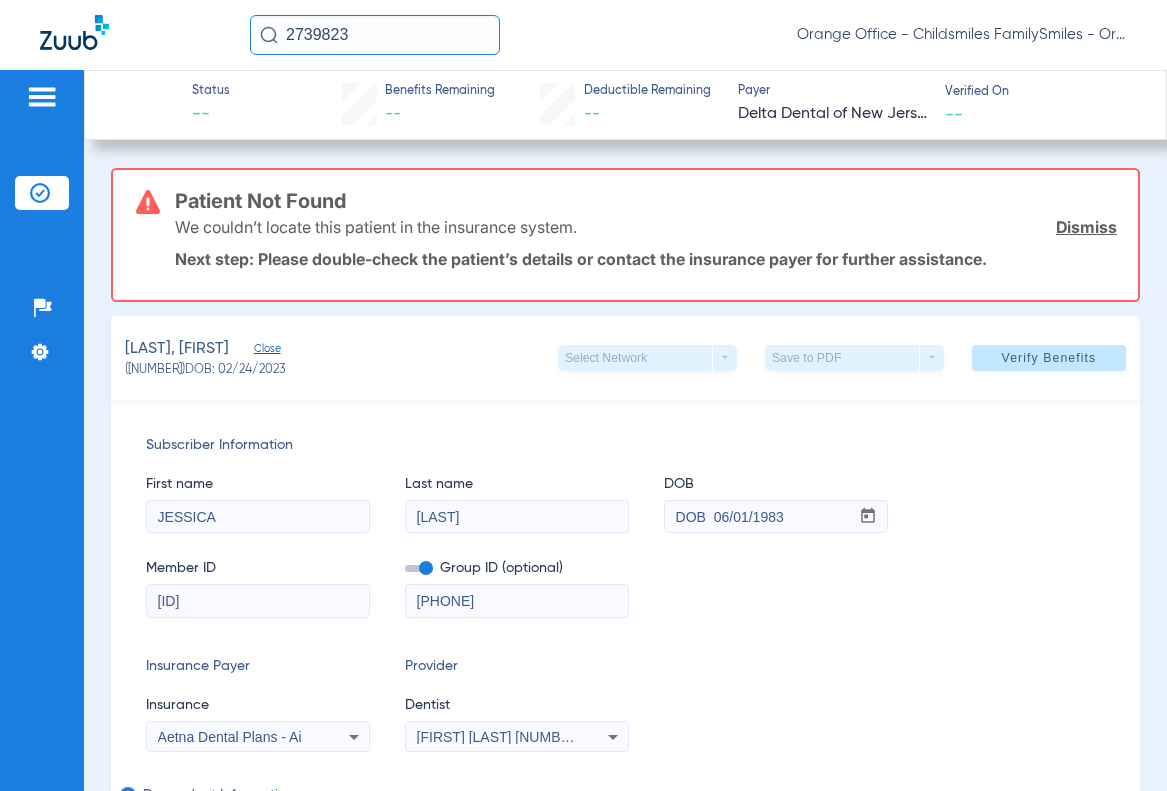 drag, startPoint x: 550, startPoint y: 609, endPoint x: 378, endPoint y: 613, distance: 172.04651 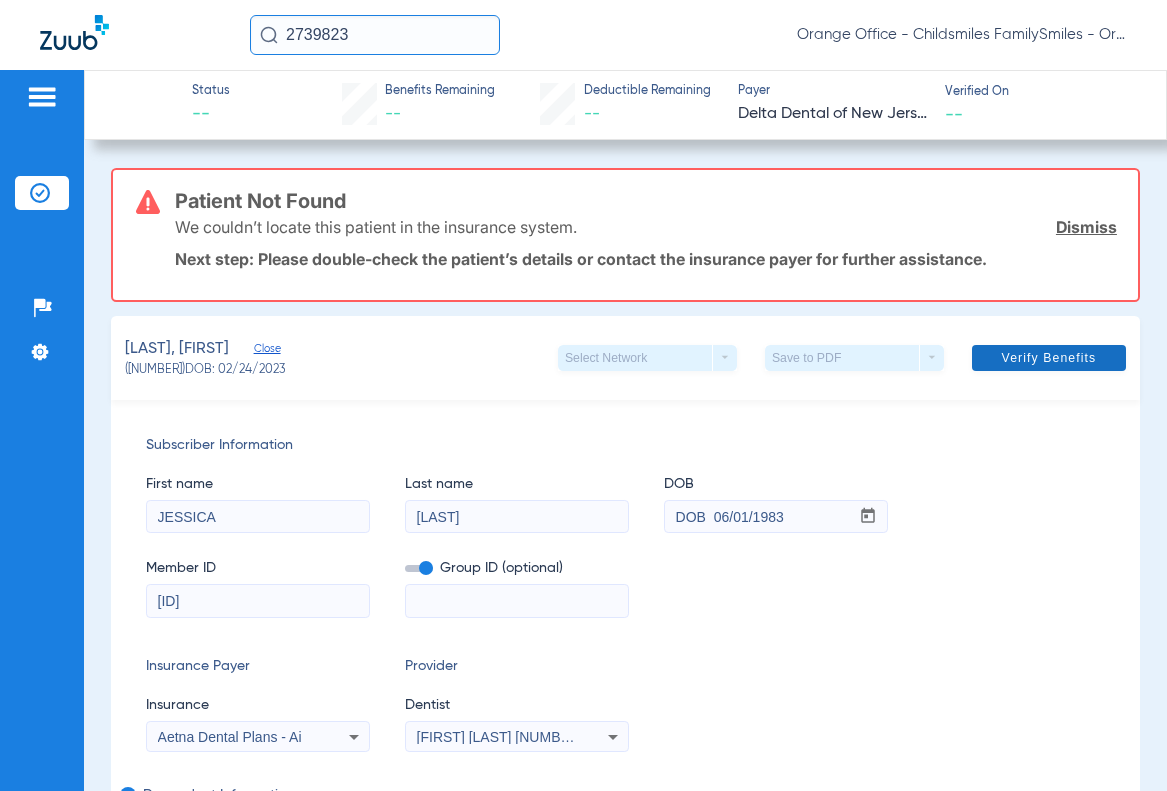type 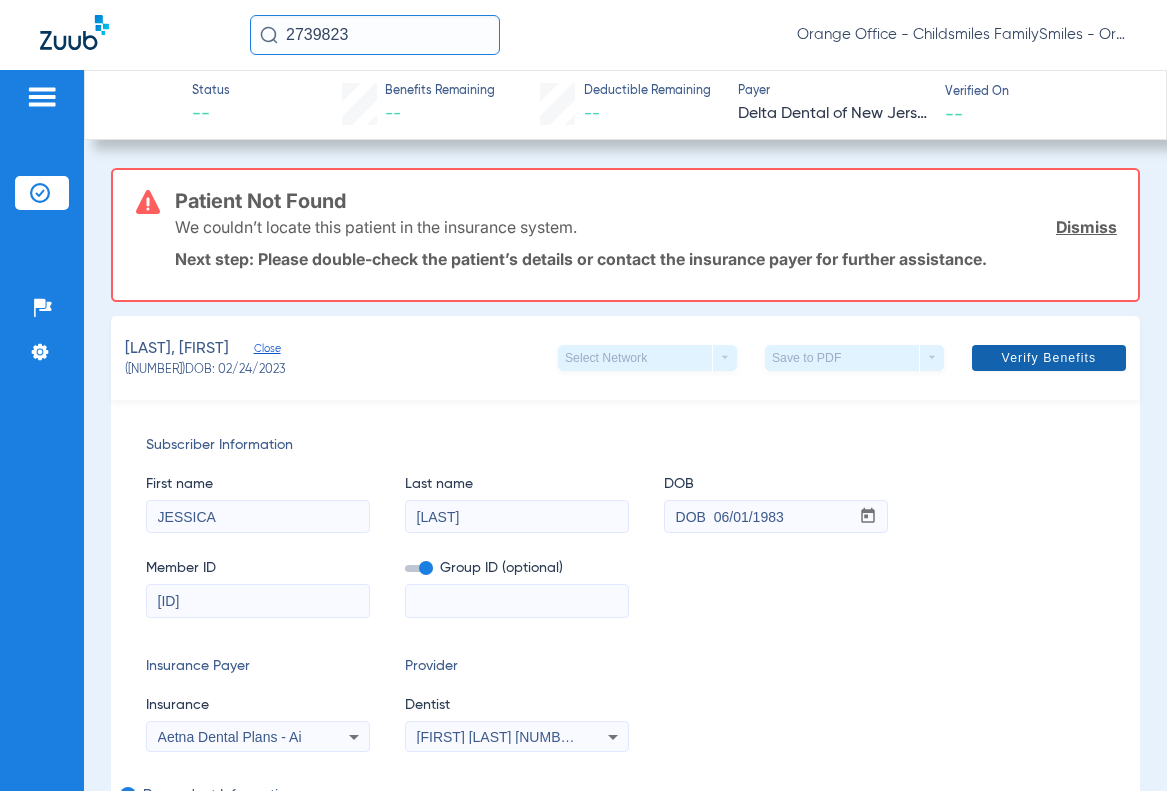 click on "Verify Benefits" 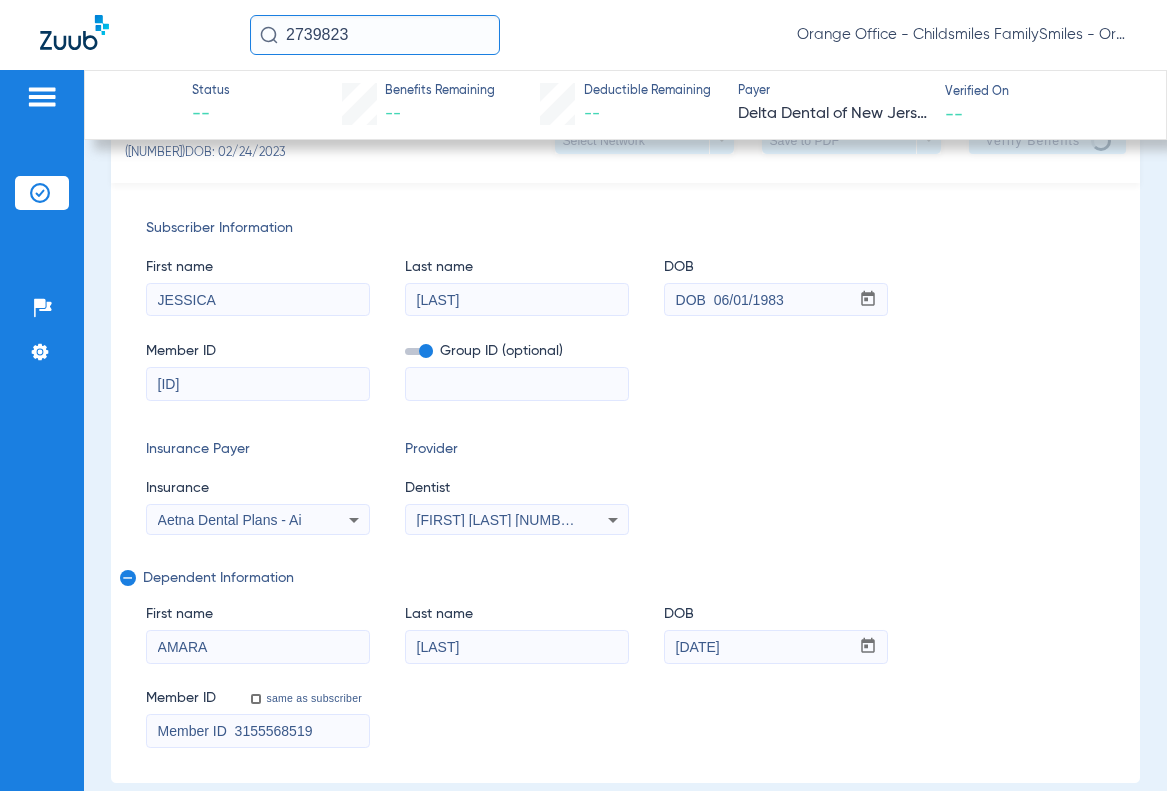 scroll, scrollTop: 400, scrollLeft: 0, axis: vertical 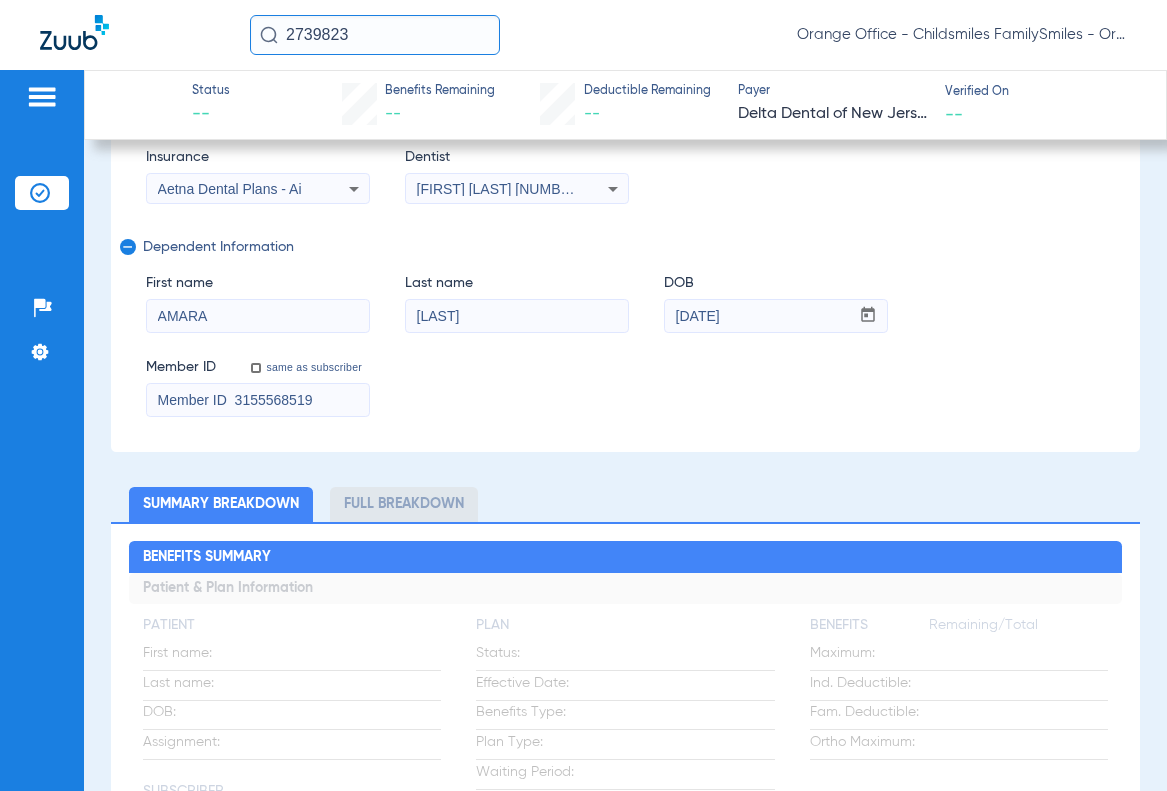 drag, startPoint x: 274, startPoint y: 413, endPoint x: -12, endPoint y: 418, distance: 286.0437 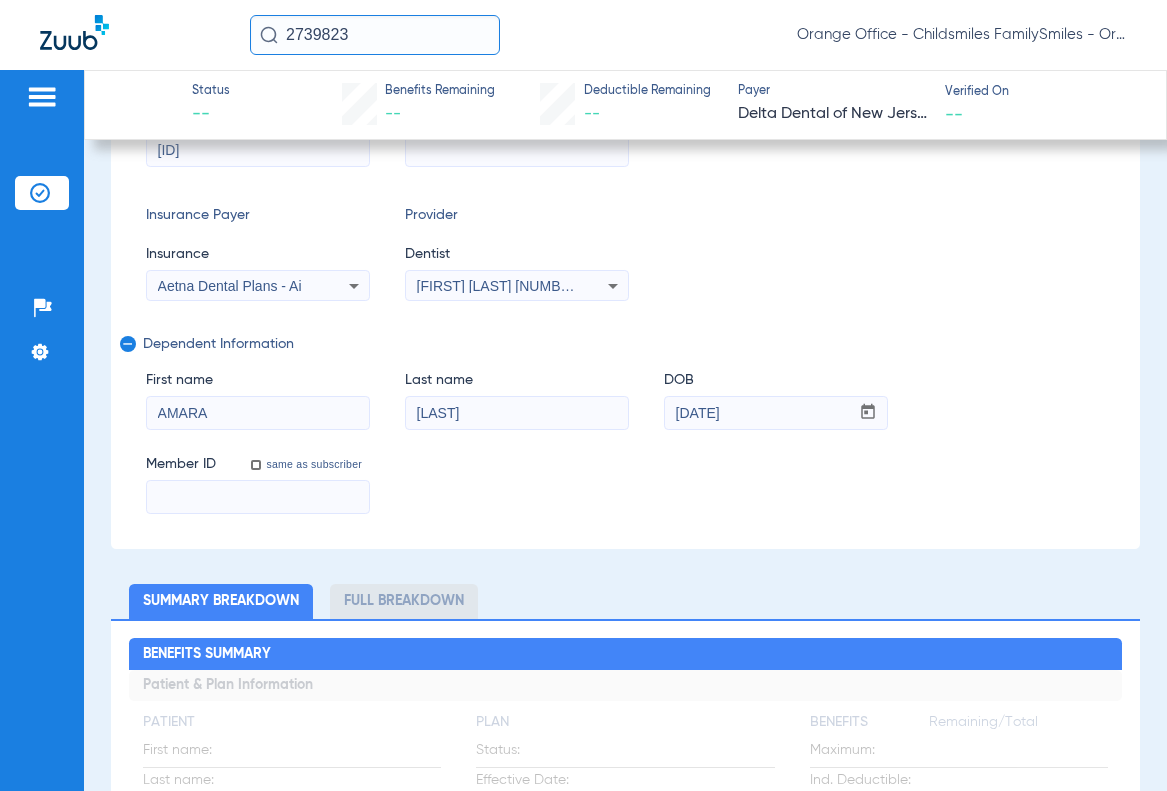 scroll, scrollTop: 100, scrollLeft: 0, axis: vertical 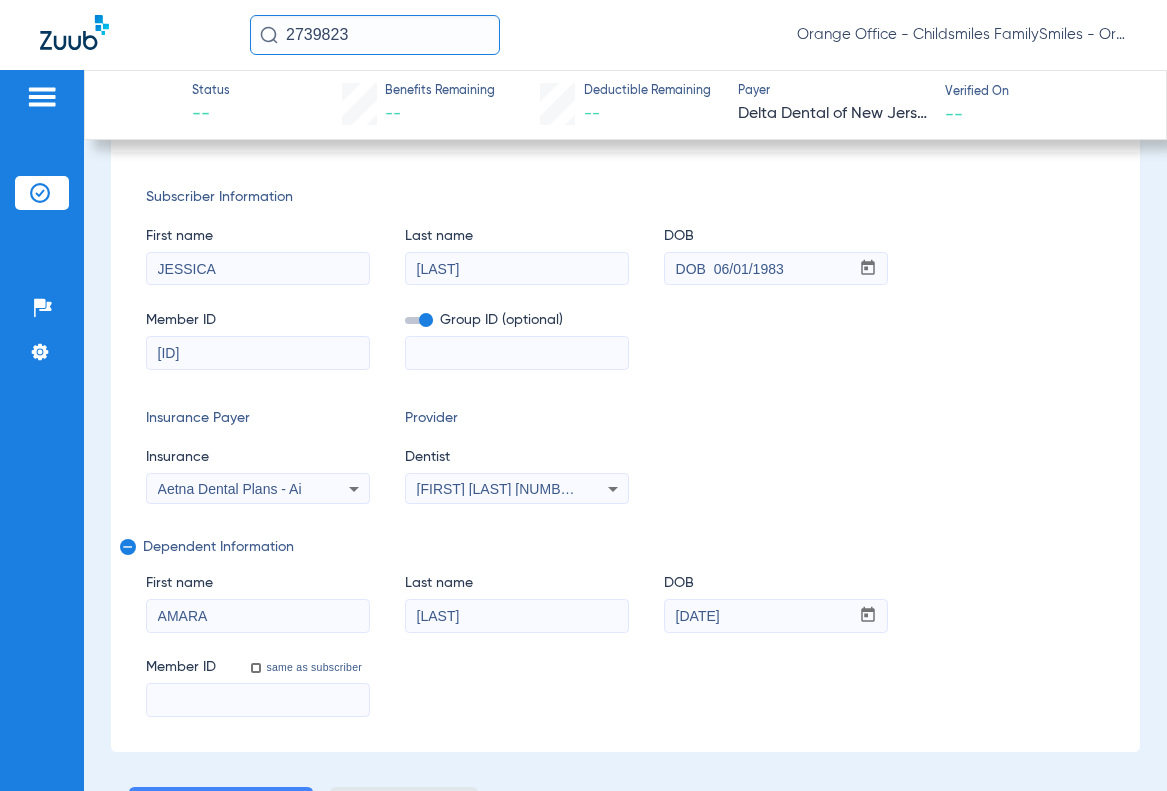 drag, startPoint x: 258, startPoint y: 356, endPoint x: 105, endPoint y: 355, distance: 153.00327 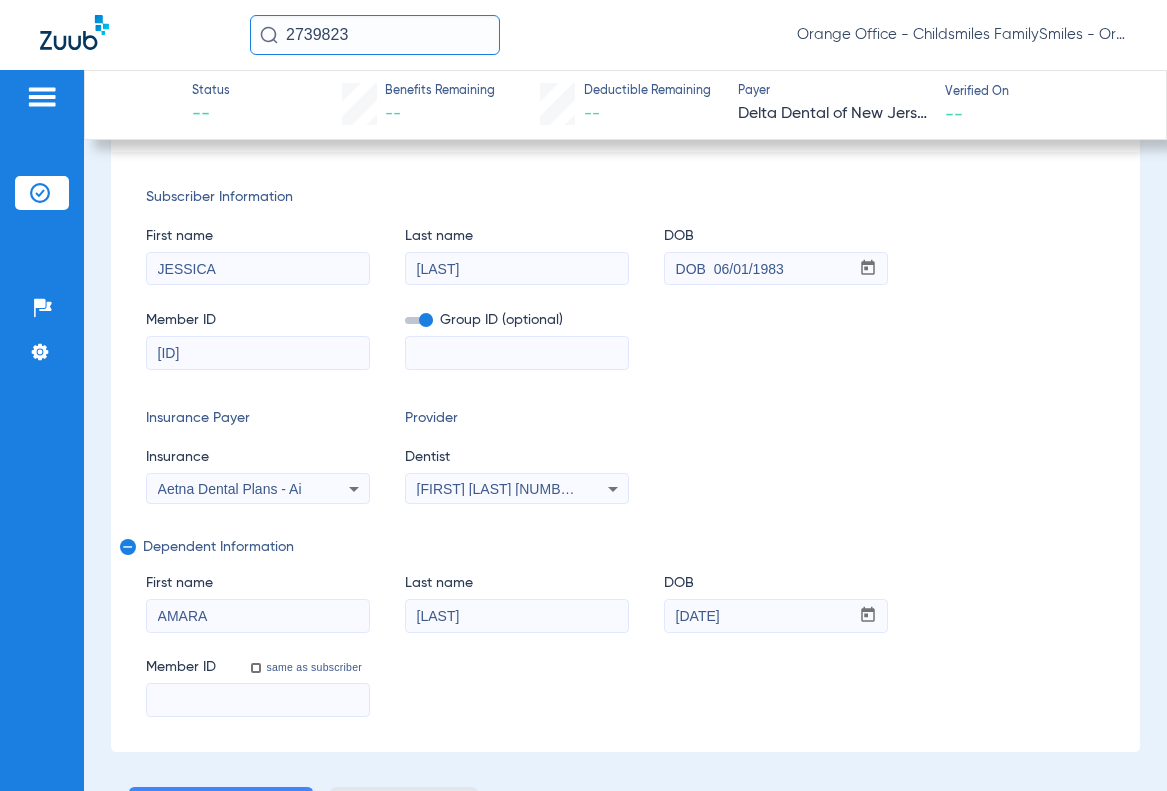 click on "Status --  Benefits Remaining   --   Deductible Remaining   --  Payer Delta Dental of New Jersey  Verified On
--   SCAFE, AMARA   Close   (2739823)   DOB: 02/24/2023   Select Network  arrow_drop_down  Save to PDF  arrow_drop_down  Verify Benefits   Subscriber Information   First name  JESSICA  Last name  SCAFE  DOB  mm / dd / yyyy 06/01/1983  Member ID  W266574551  Group ID (optional)   Insurance Payer   Insurance
Aetna Dental Plans - Ai  Provider   Dentist
Jennifer Tran  1891217337  remove   Dependent Information   First name  AMARA  Last name  SCAFE  DOB  mm / dd / yyyy 02/24/2023  Member ID  same as subscriber  Summary Breakdown   Full Breakdown  Benefits Summary Patient & Plan Information Patient First name:    Last name:    DOB:    Assignment:    Subscriber First name:    Last name:    DOB:    Plan Status:    Effective Date:    Benefits Type:    Plan Type:    Waiting Period:    Missing Tooth Clause:    Downgrades:    Plan Name:    Benefits  Remaining/Total  Maximum:    Ind. Deductible:          Date" 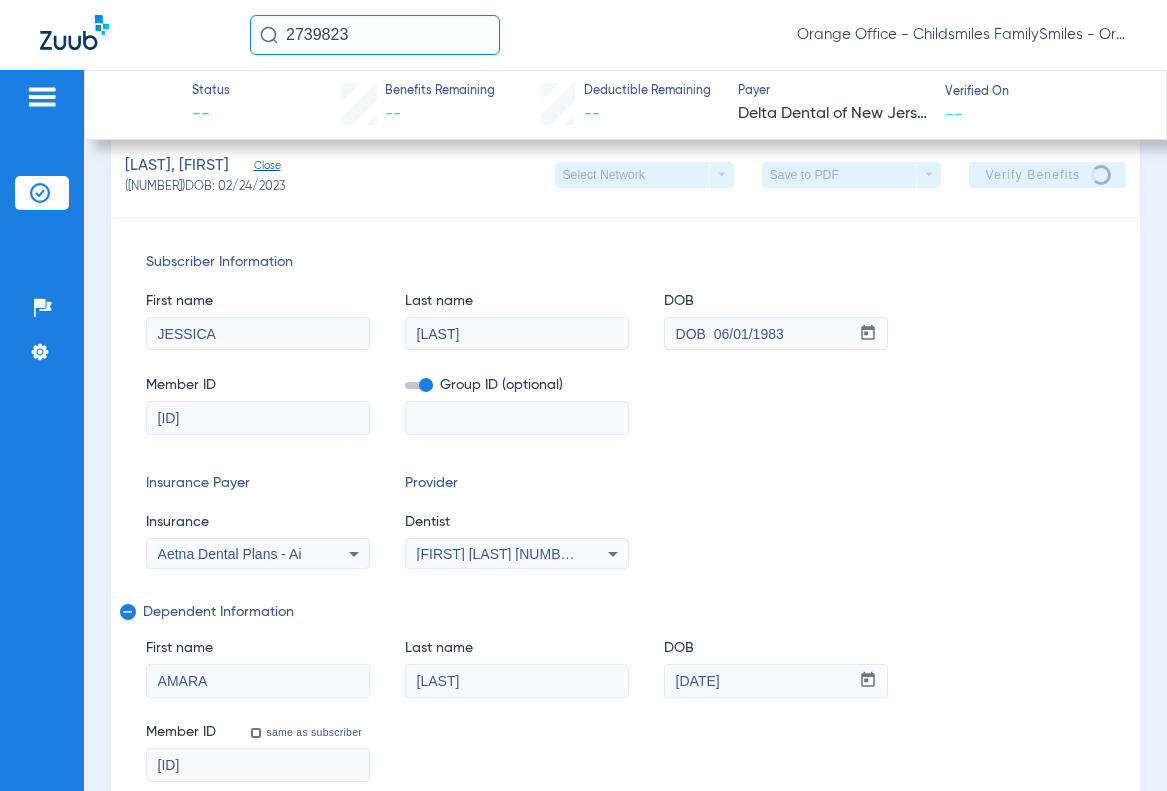 scroll, scrollTop: 0, scrollLeft: 0, axis: both 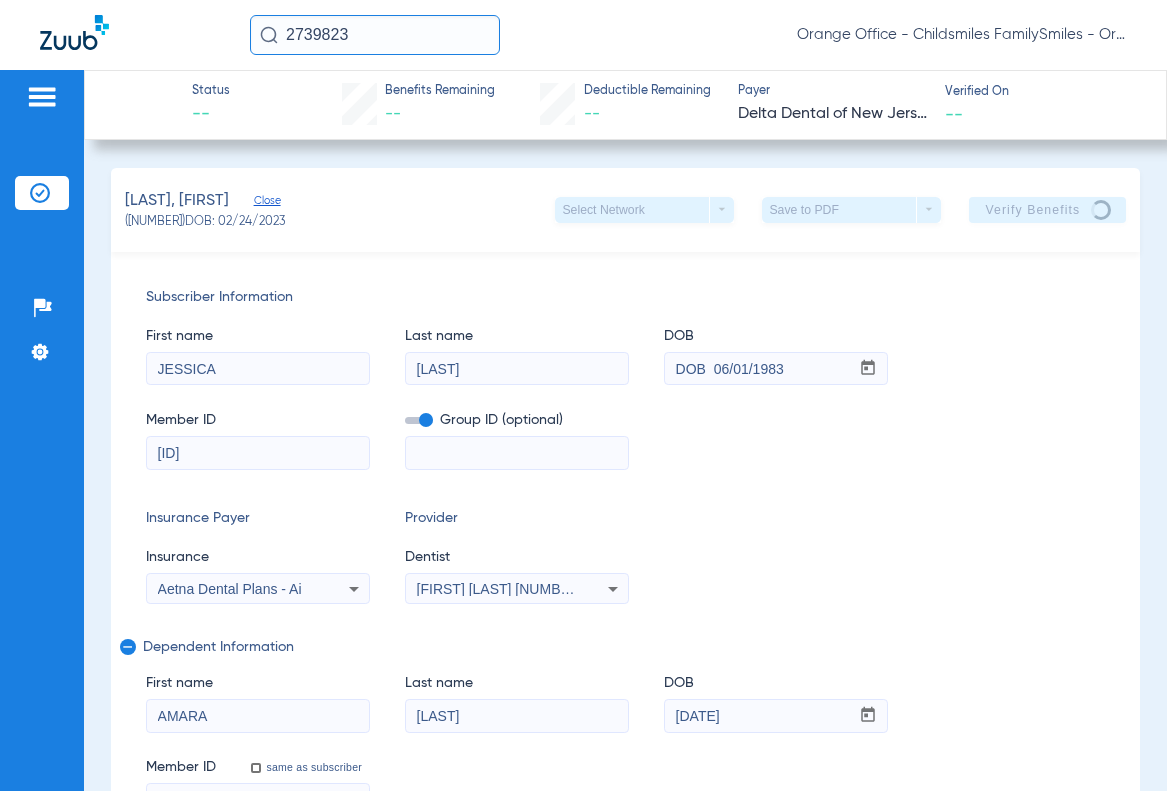 type on "W266574551" 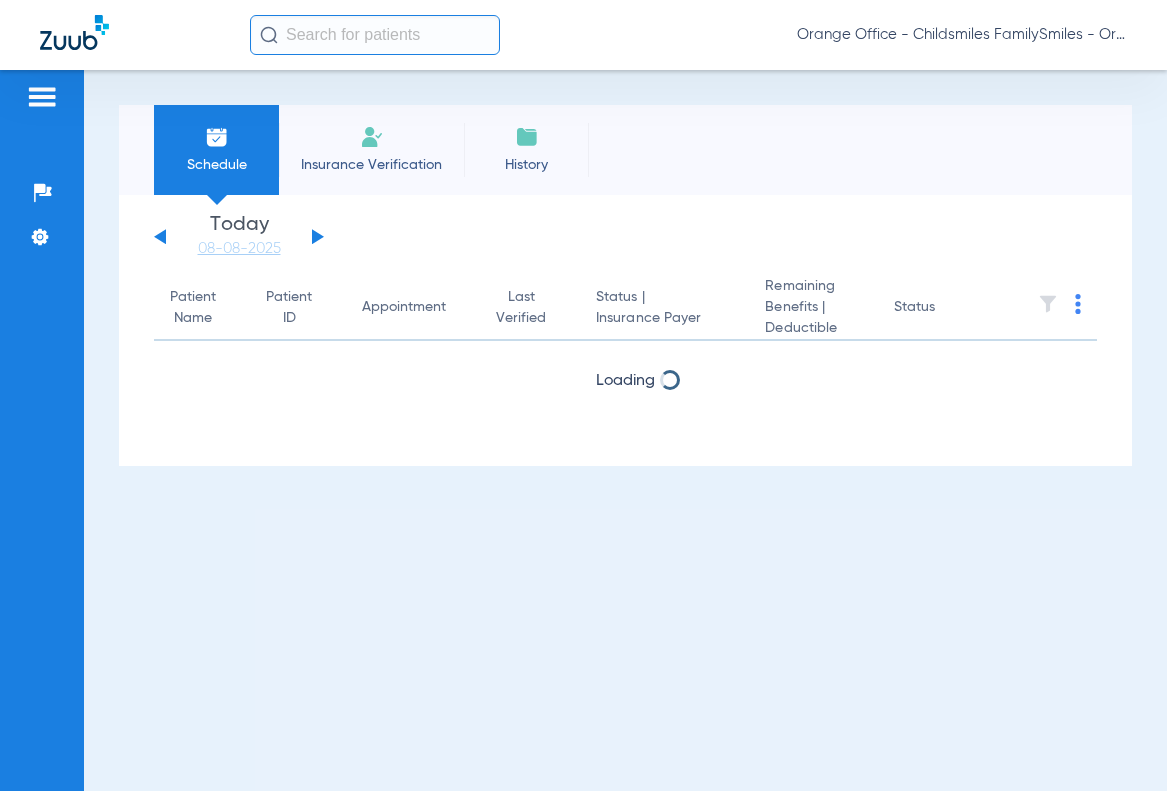 scroll, scrollTop: 0, scrollLeft: 0, axis: both 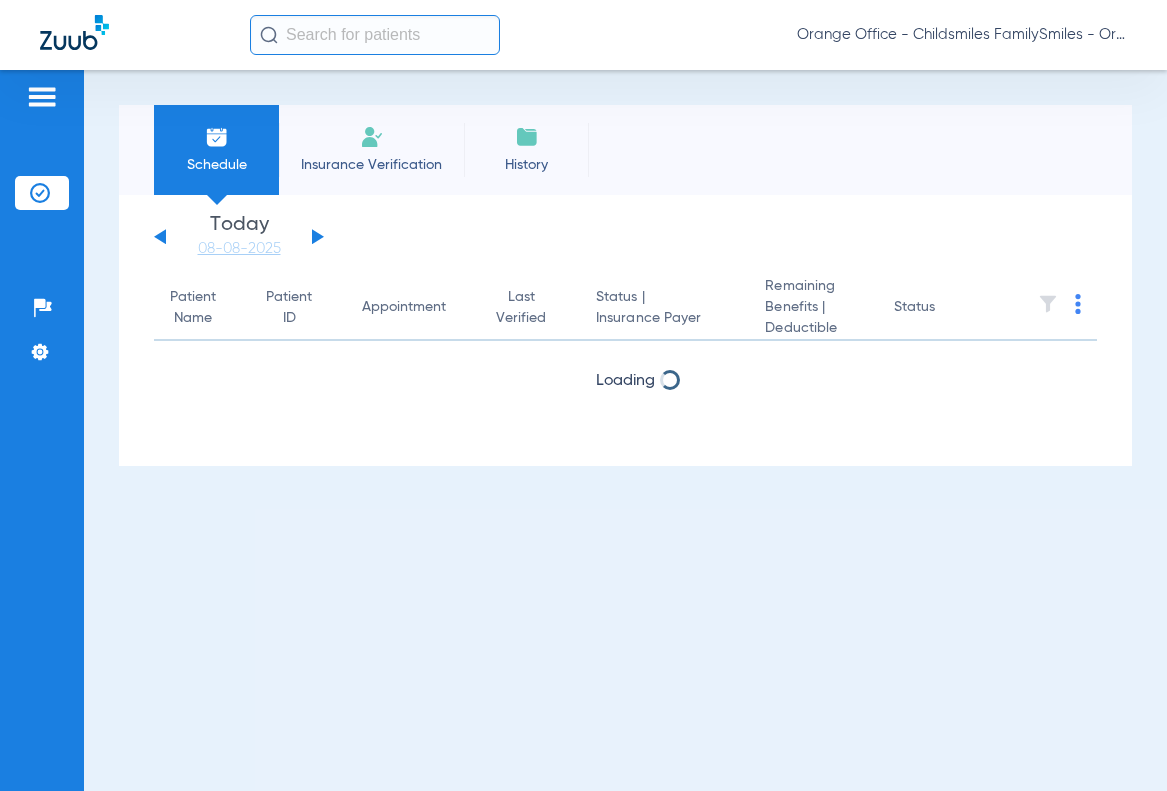 click 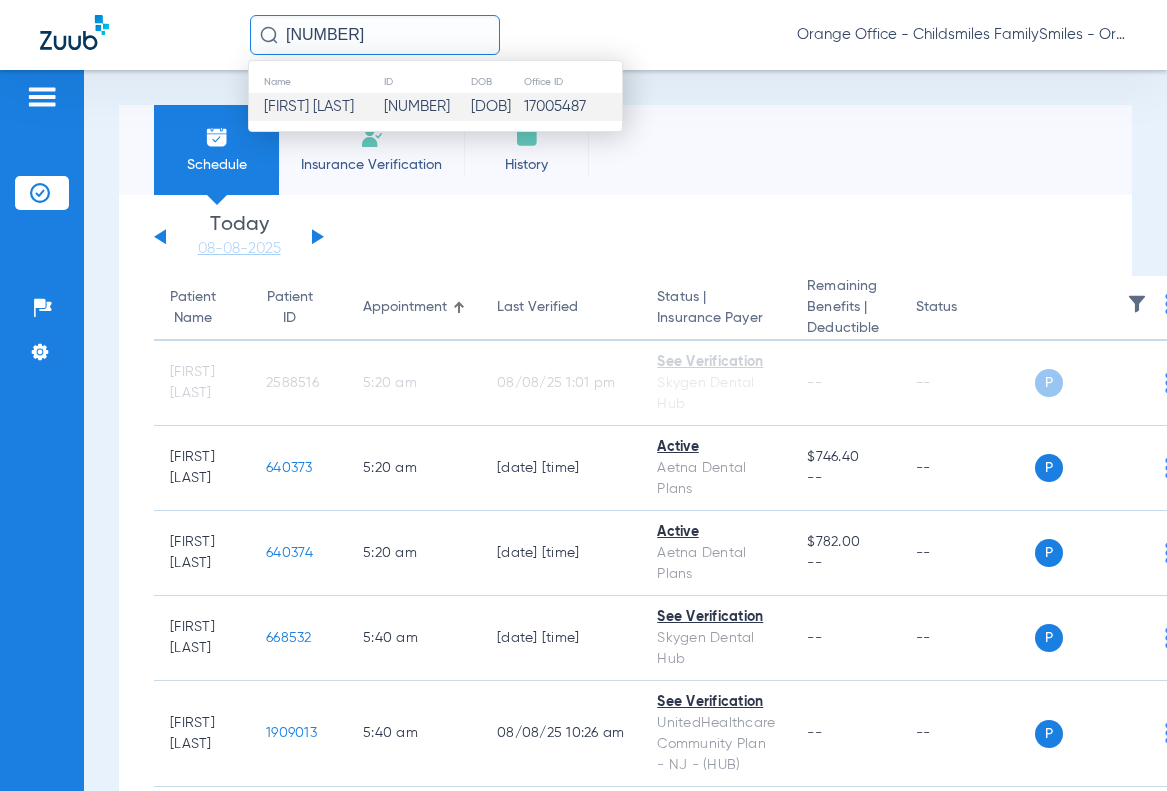 type on "2739829" 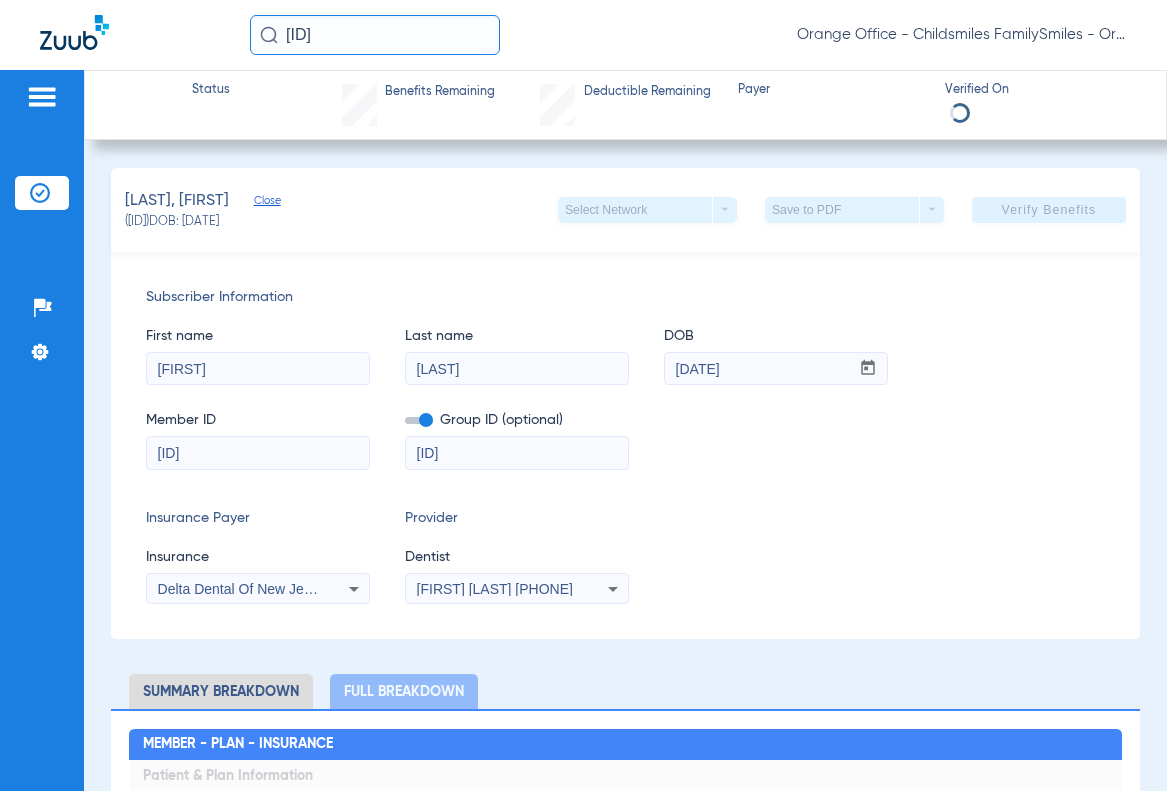 scroll, scrollTop: 0, scrollLeft: 0, axis: both 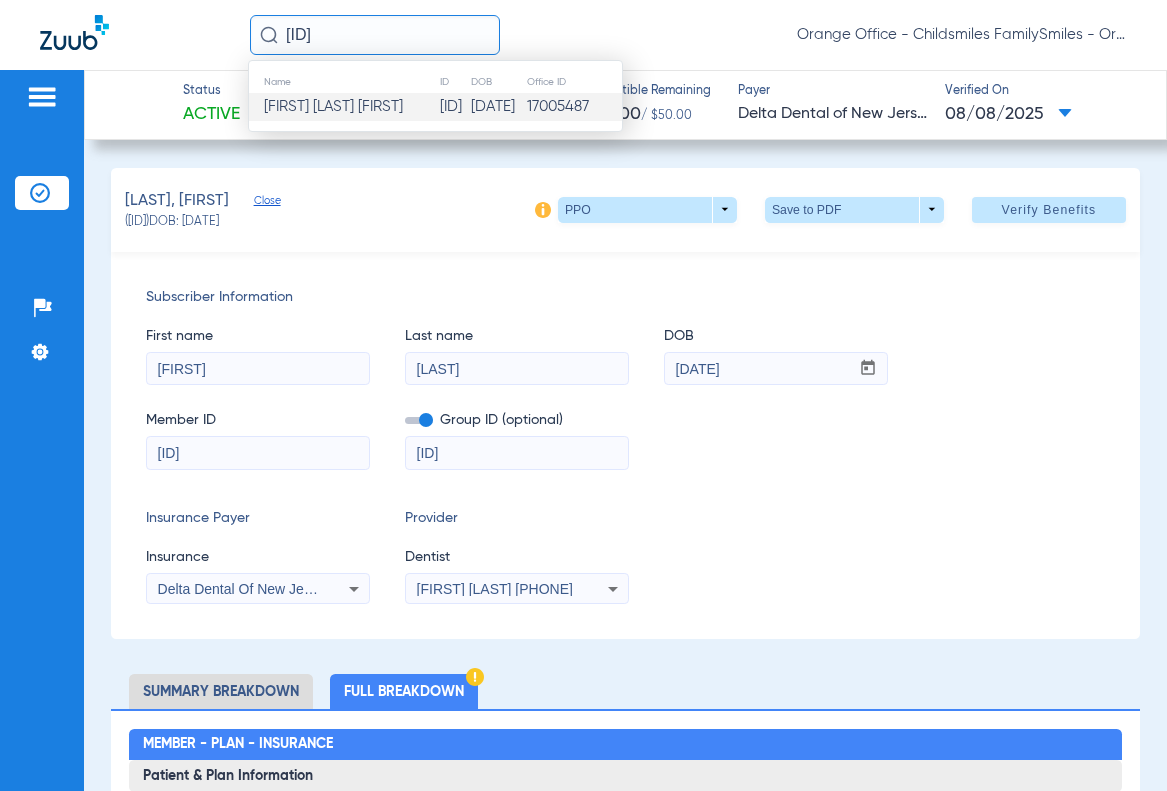type on "[ID]" 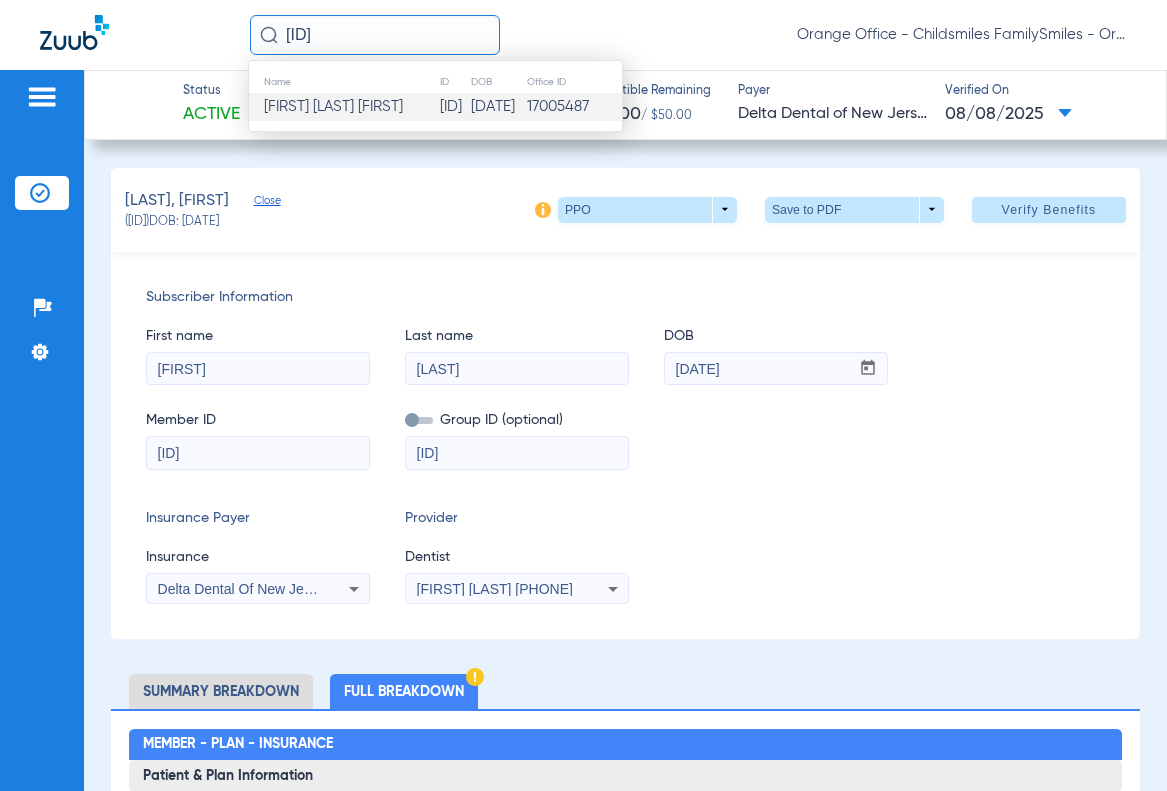 type 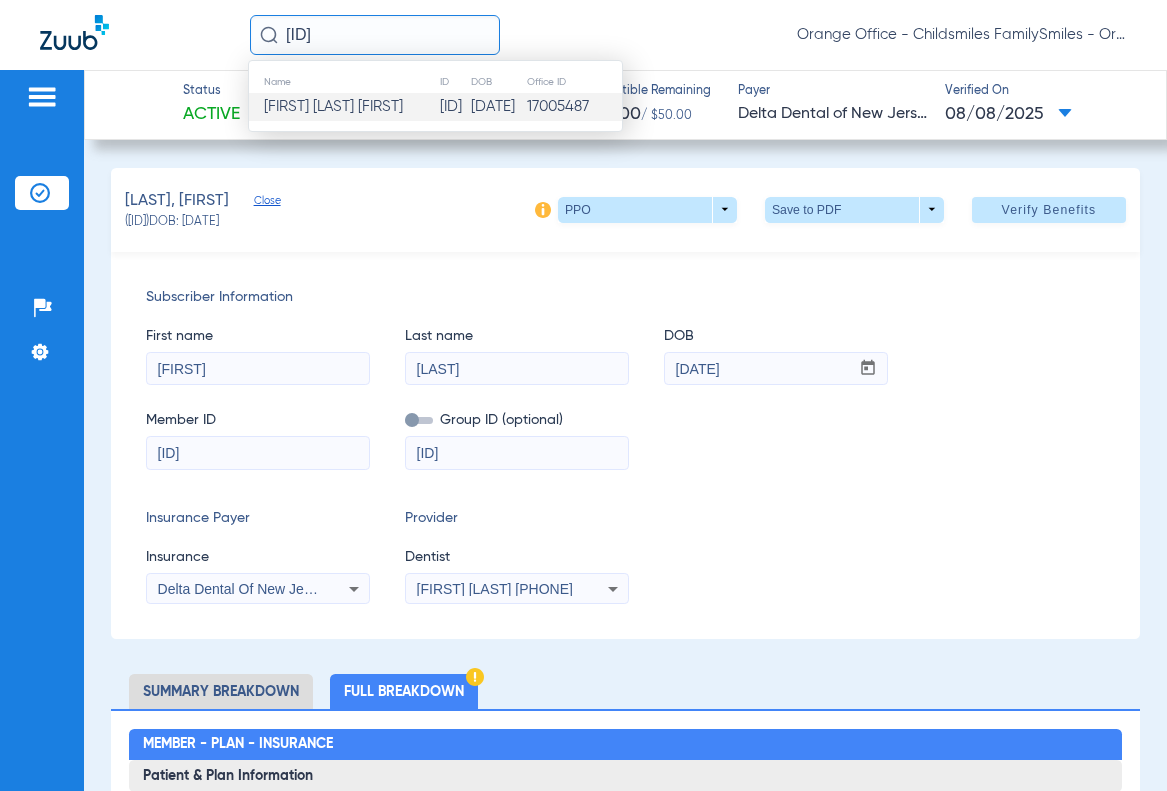 type 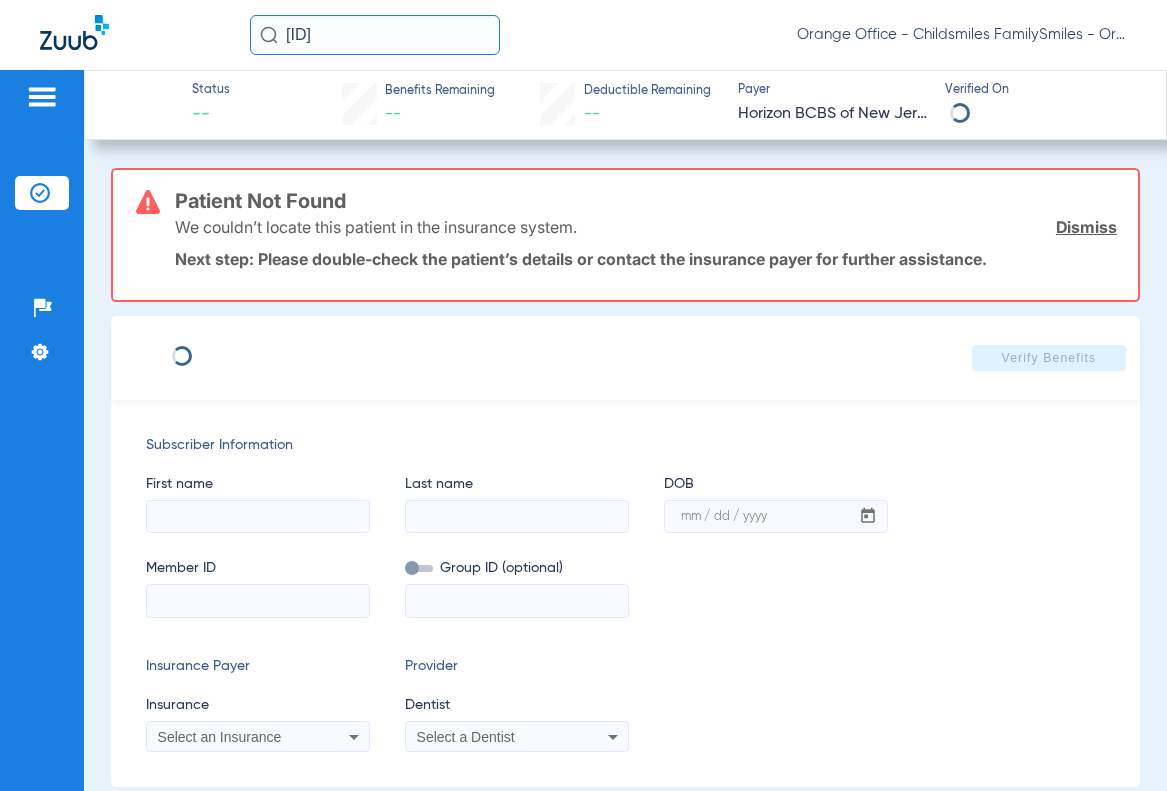 type on "[FIRST]" 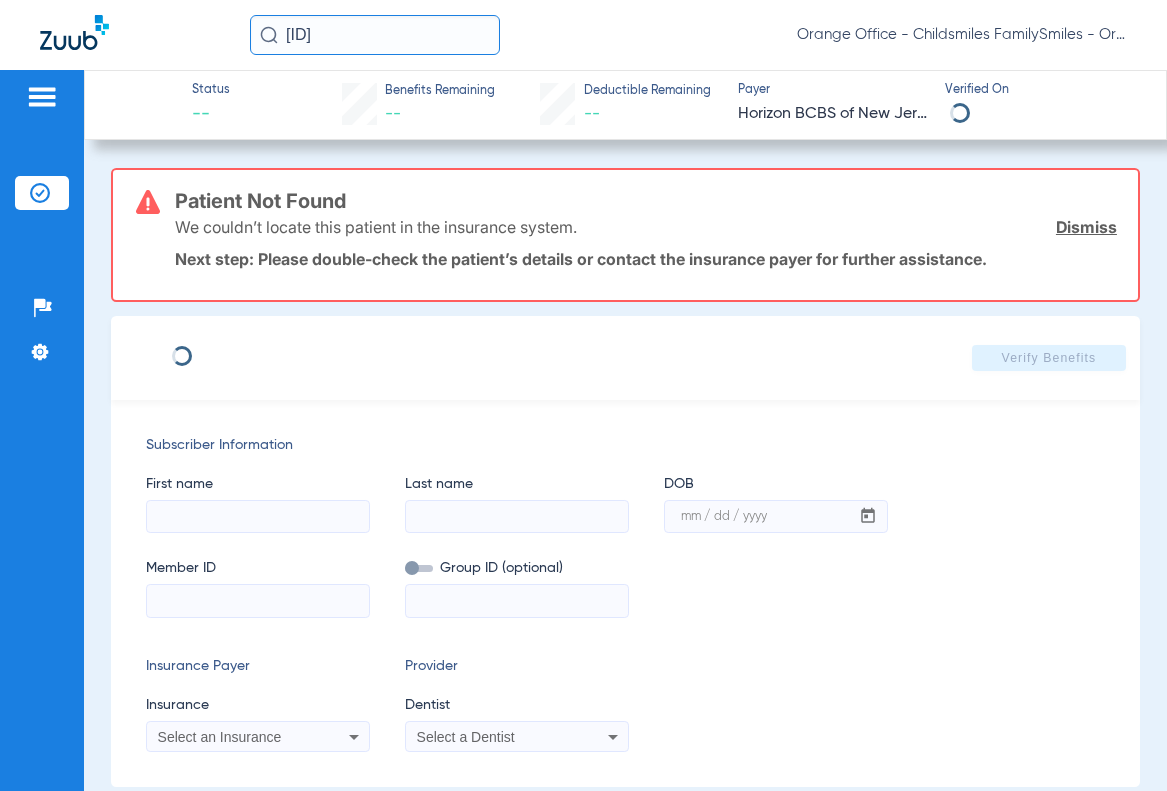 type on "[LAST], [FIRST]" 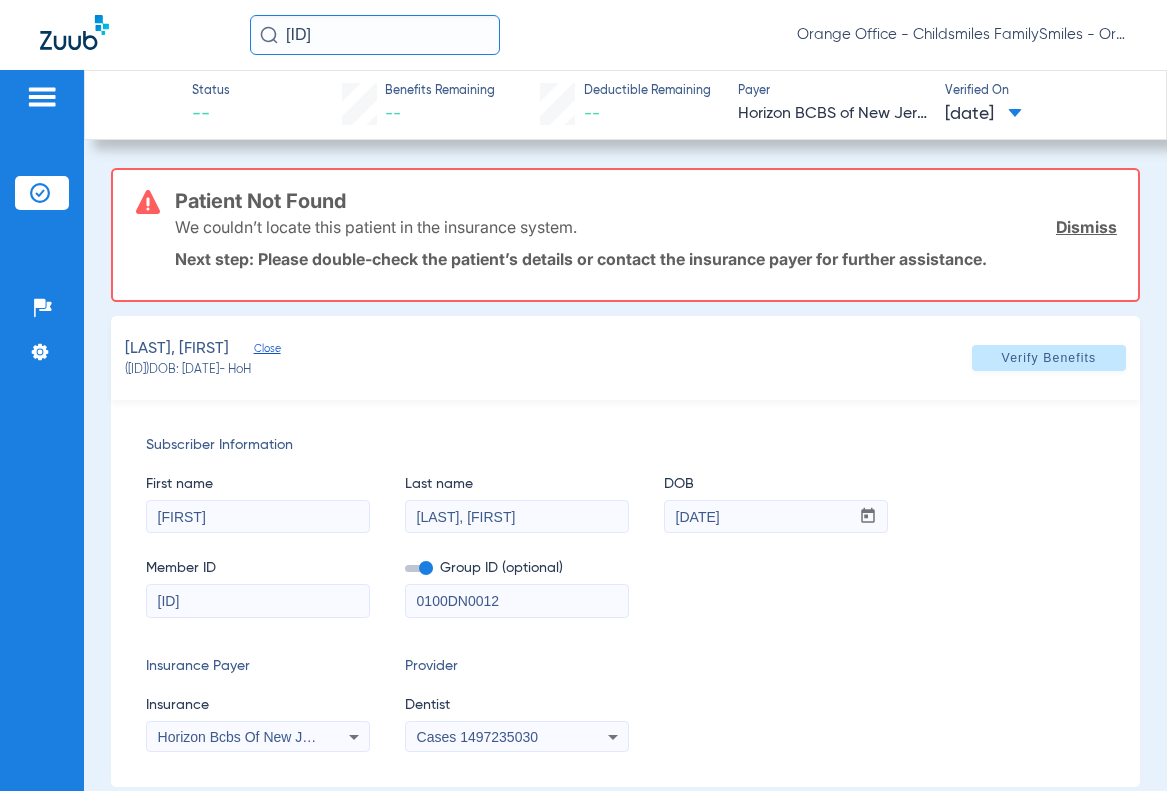 drag, startPoint x: 526, startPoint y: 607, endPoint x: 353, endPoint y: 614, distance: 173.14156 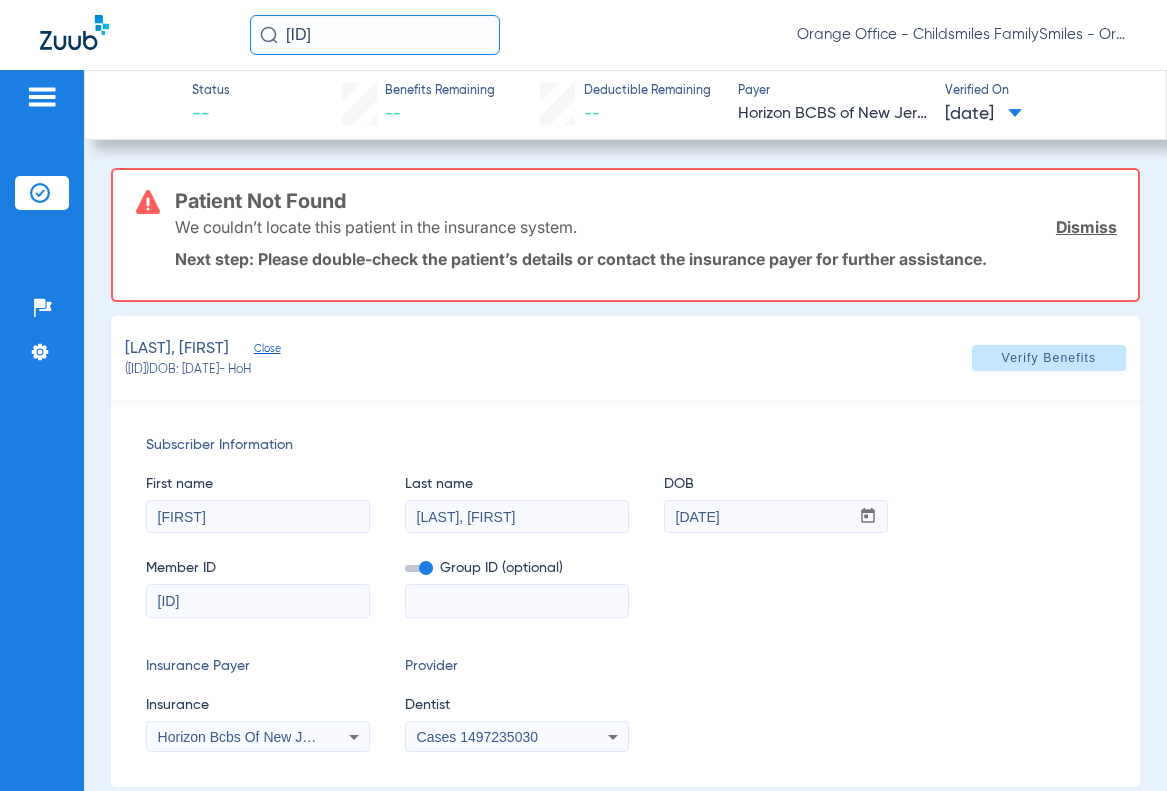type 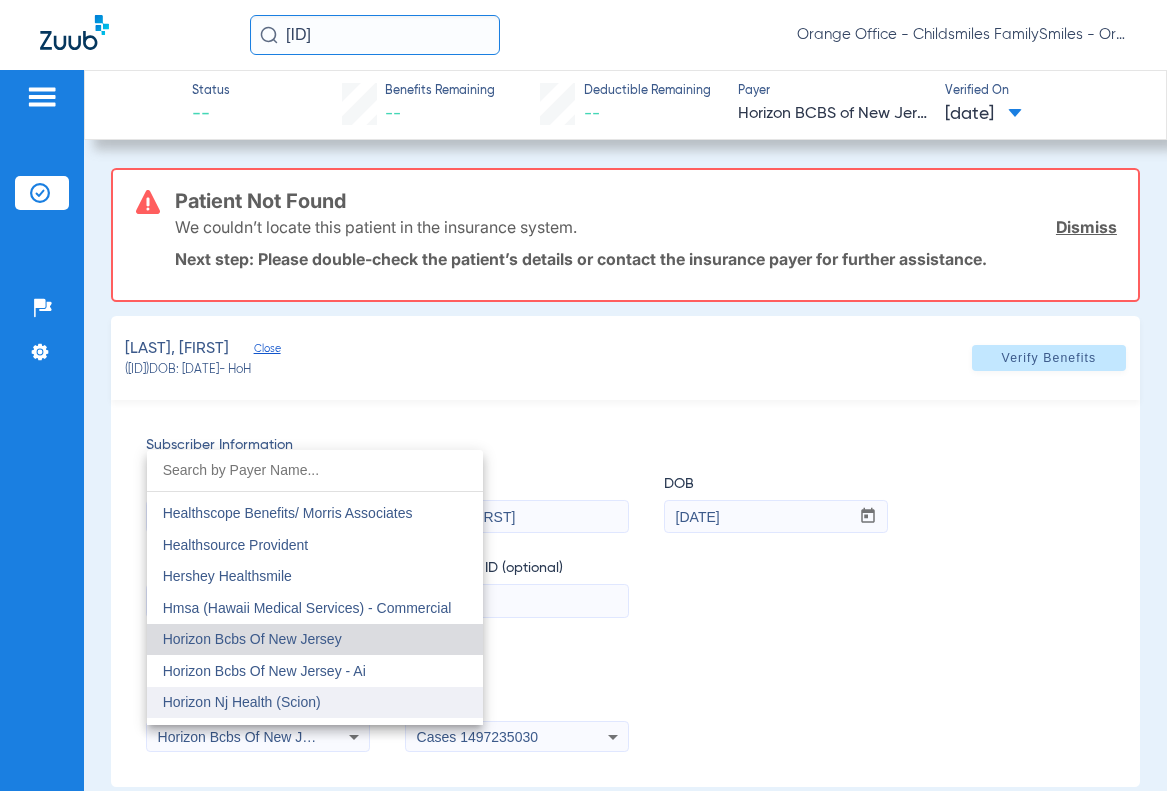 scroll, scrollTop: 7144, scrollLeft: 0, axis: vertical 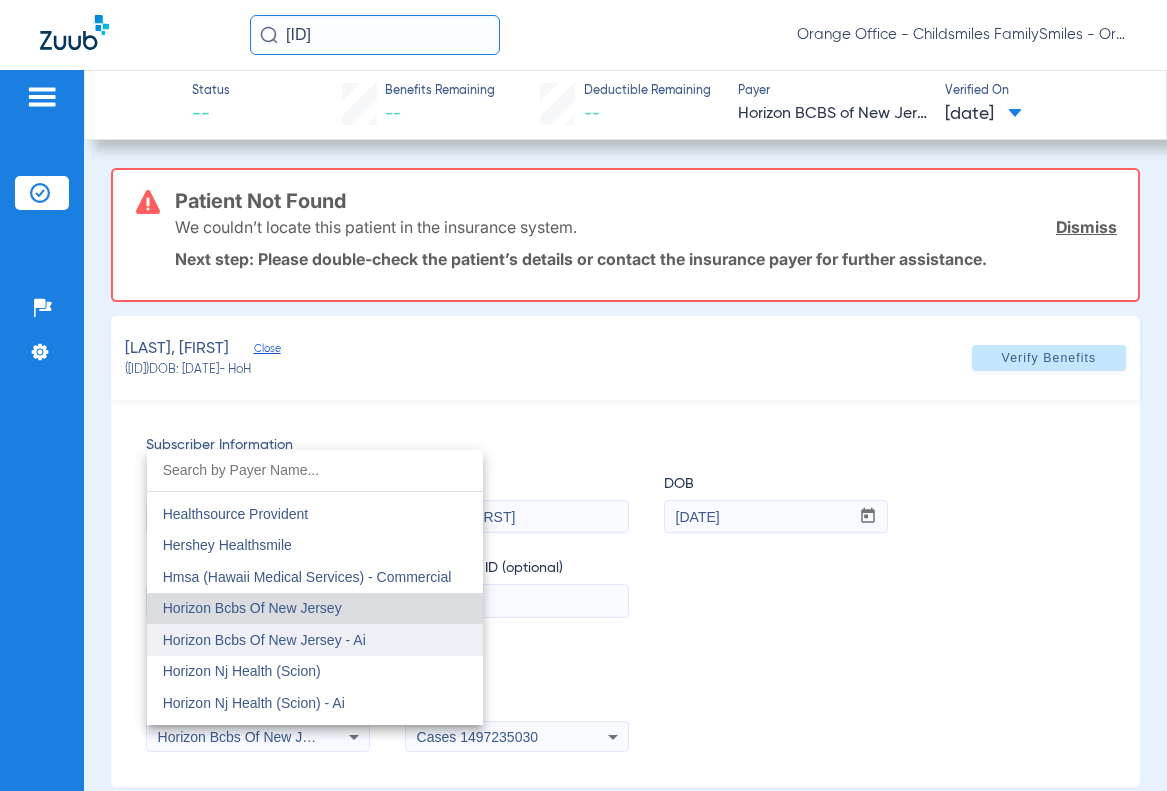 click on "Horizon Bcbs Of New Jersey - Ai" at bounding box center (315, 640) 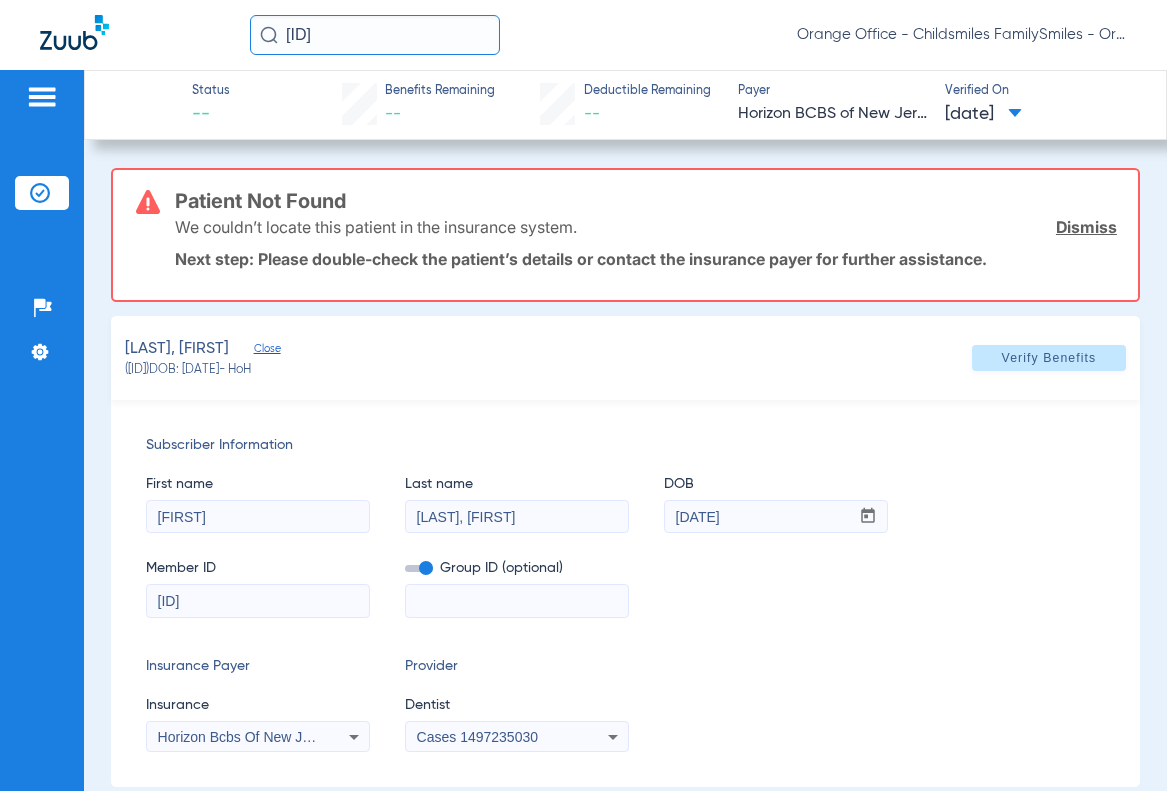 click on "Cases  1497235030" at bounding box center (477, 737) 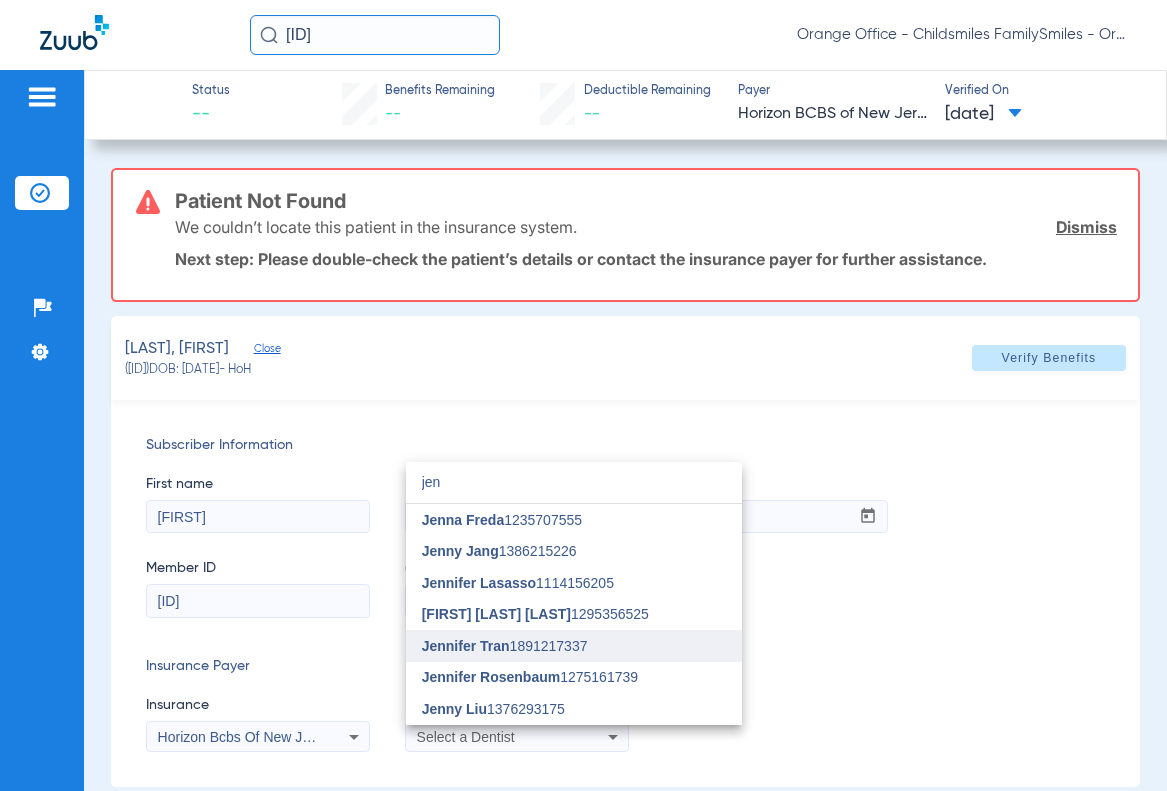 type on "jen" 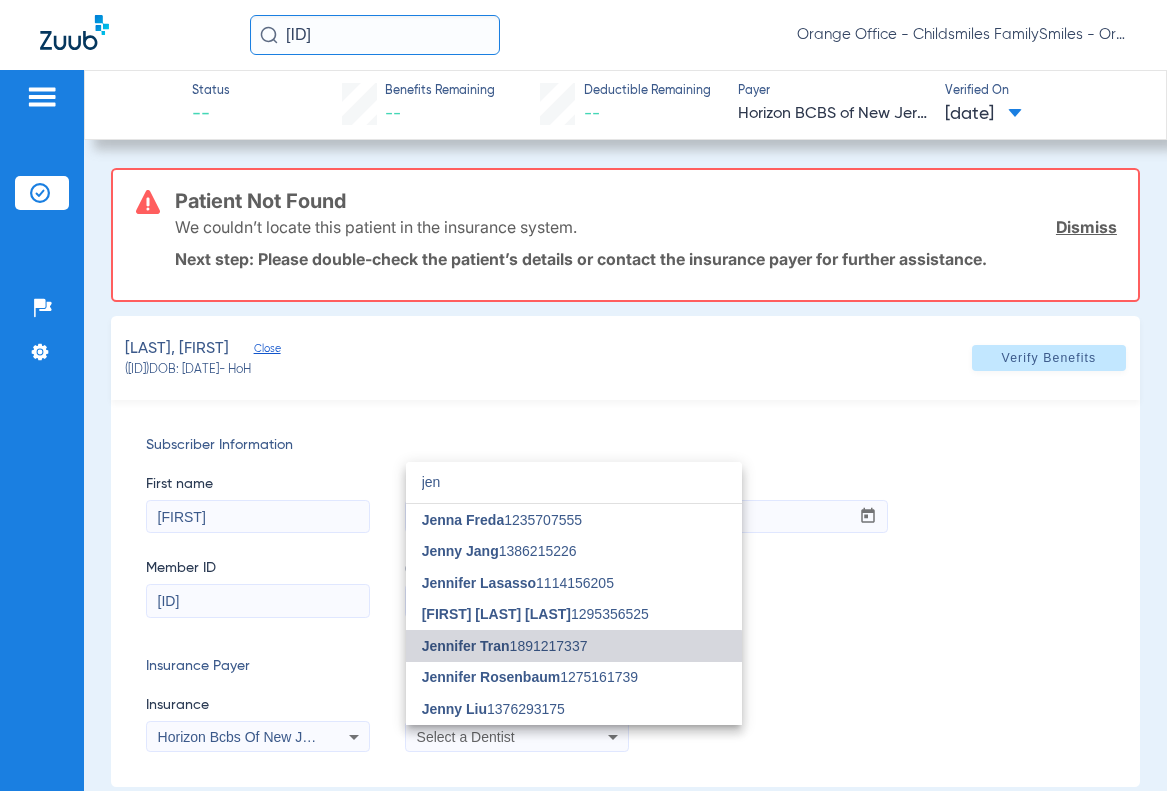 click on "Jennifer Tran" at bounding box center [466, 646] 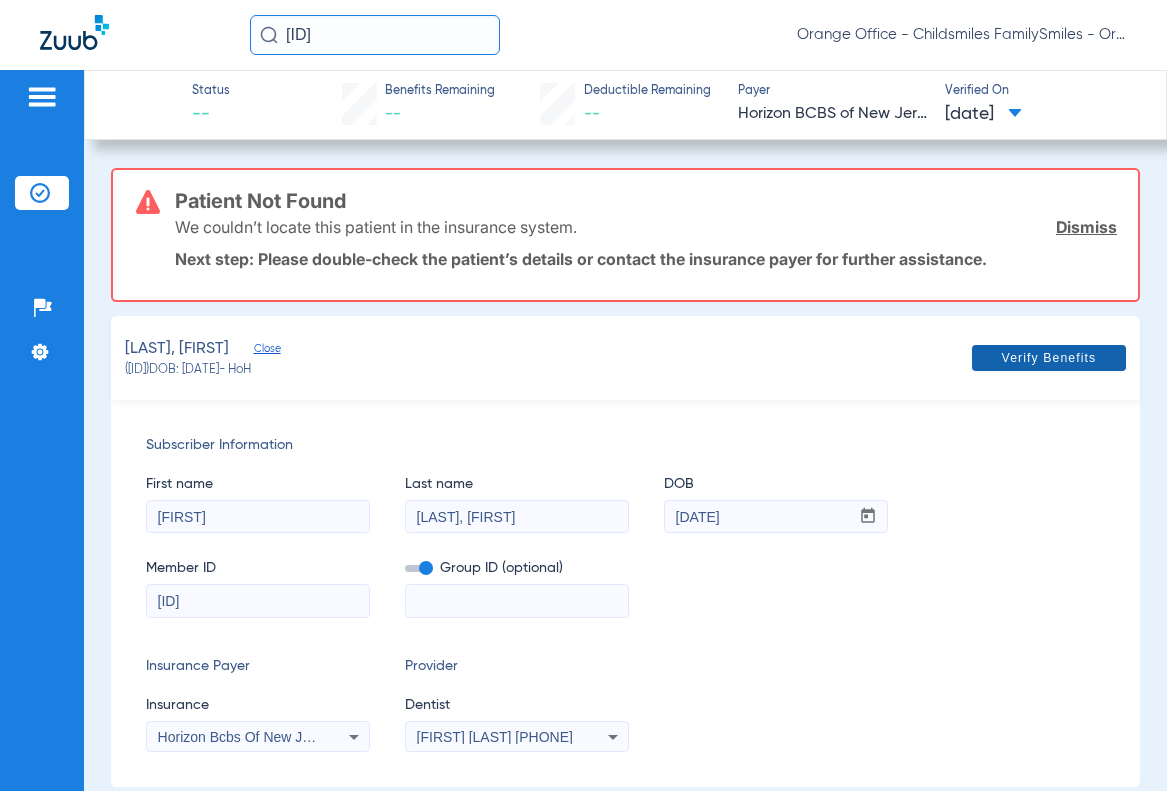 click 